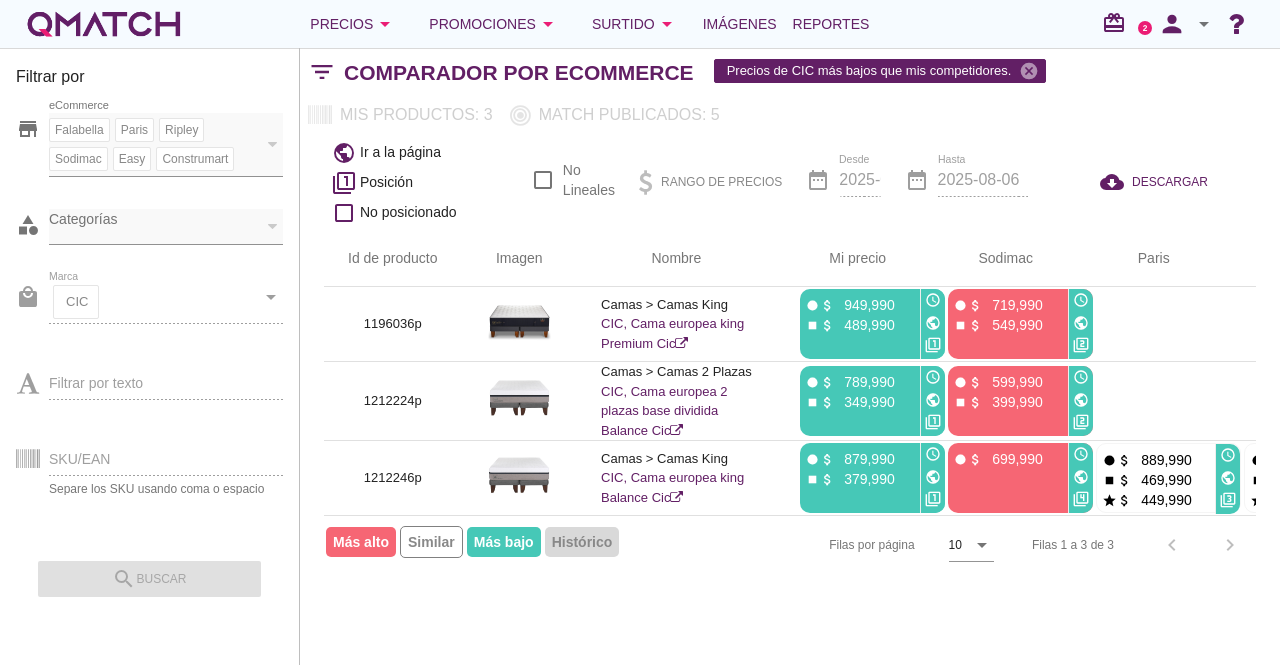 scroll, scrollTop: 0, scrollLeft: 0, axis: both 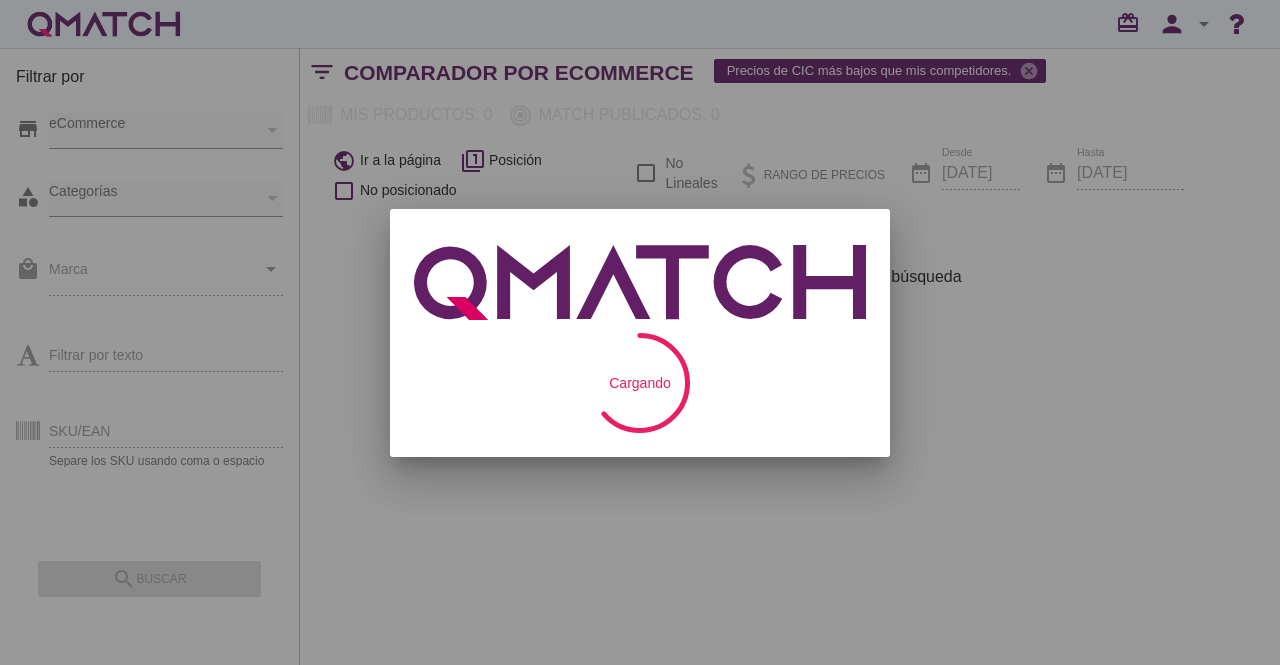 checkbox on "false" 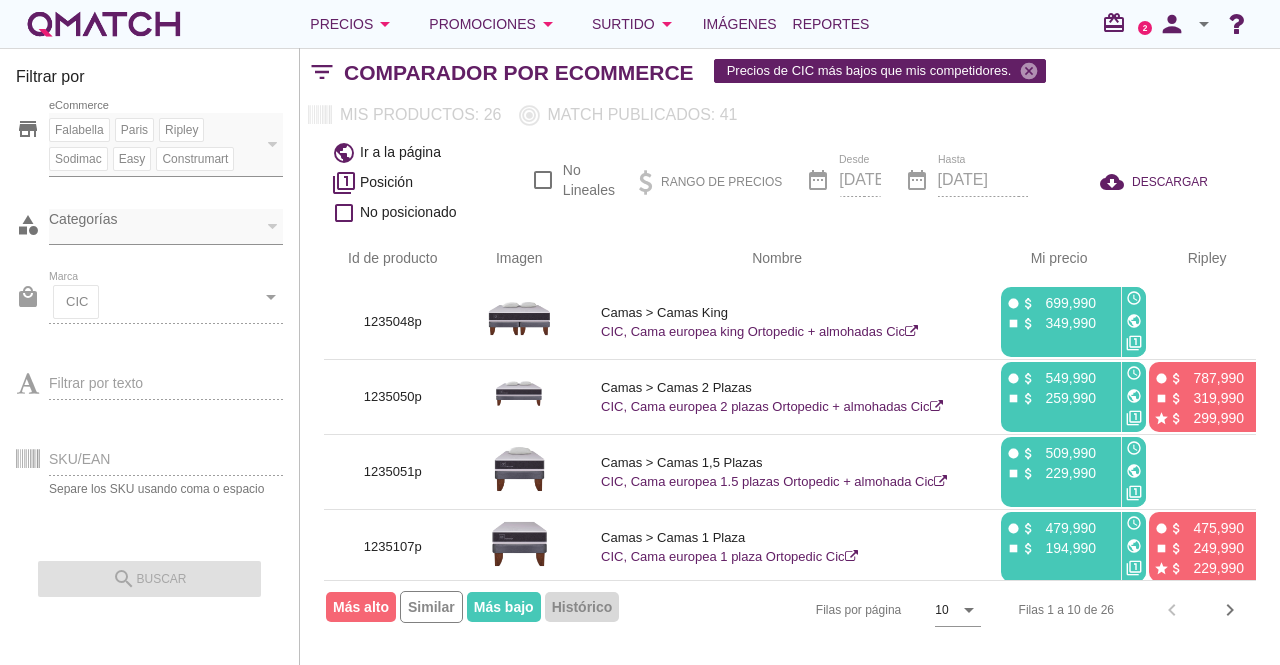 scroll, scrollTop: 468, scrollLeft: 0, axis: vertical 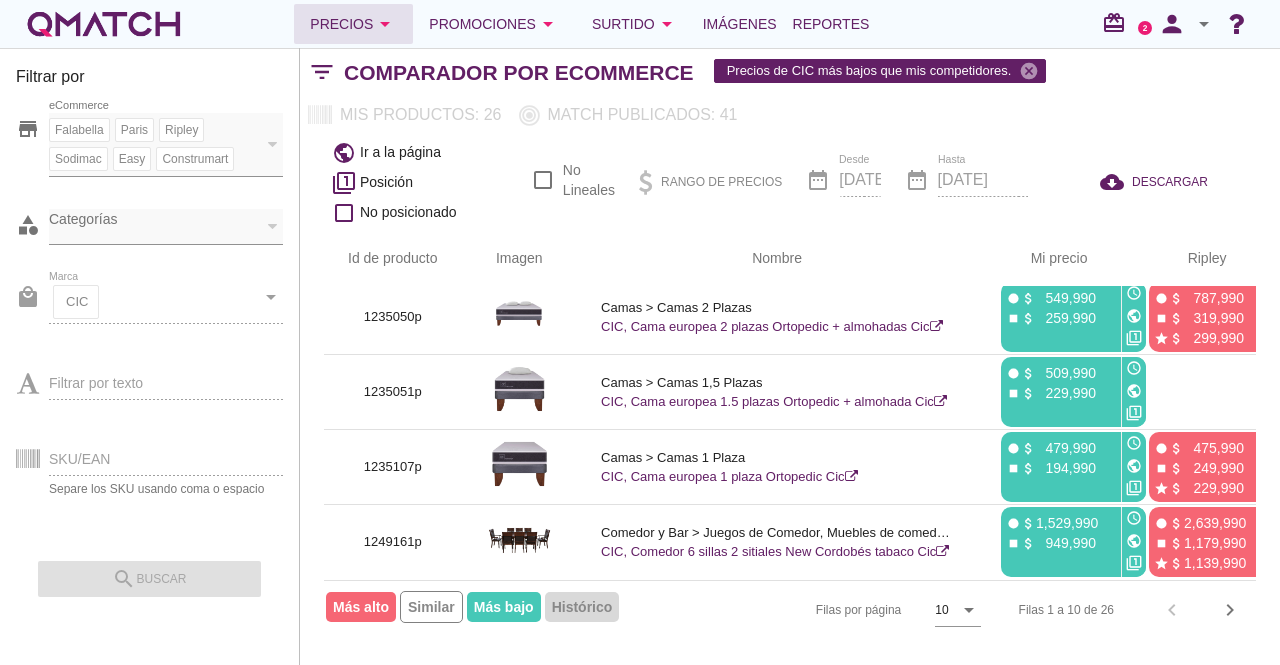 click on "Precios
arrow_drop_down" at bounding box center (353, 24) 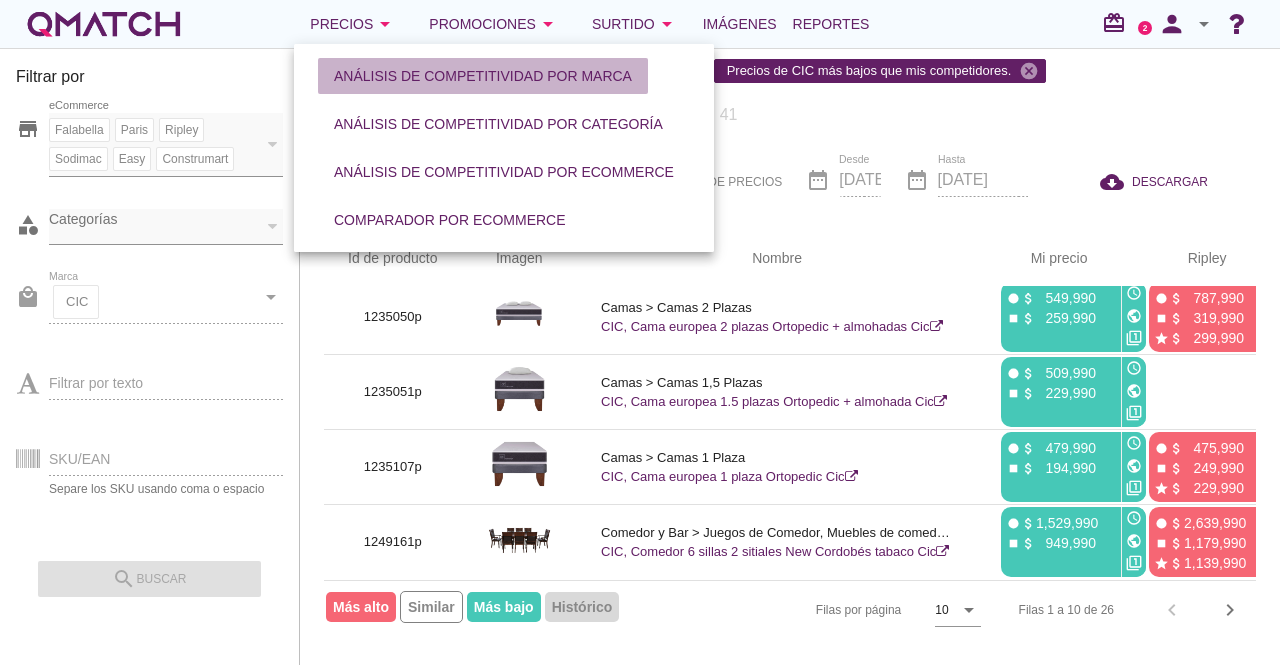 click on "Análisis de competitividad por marca" at bounding box center (483, 76) 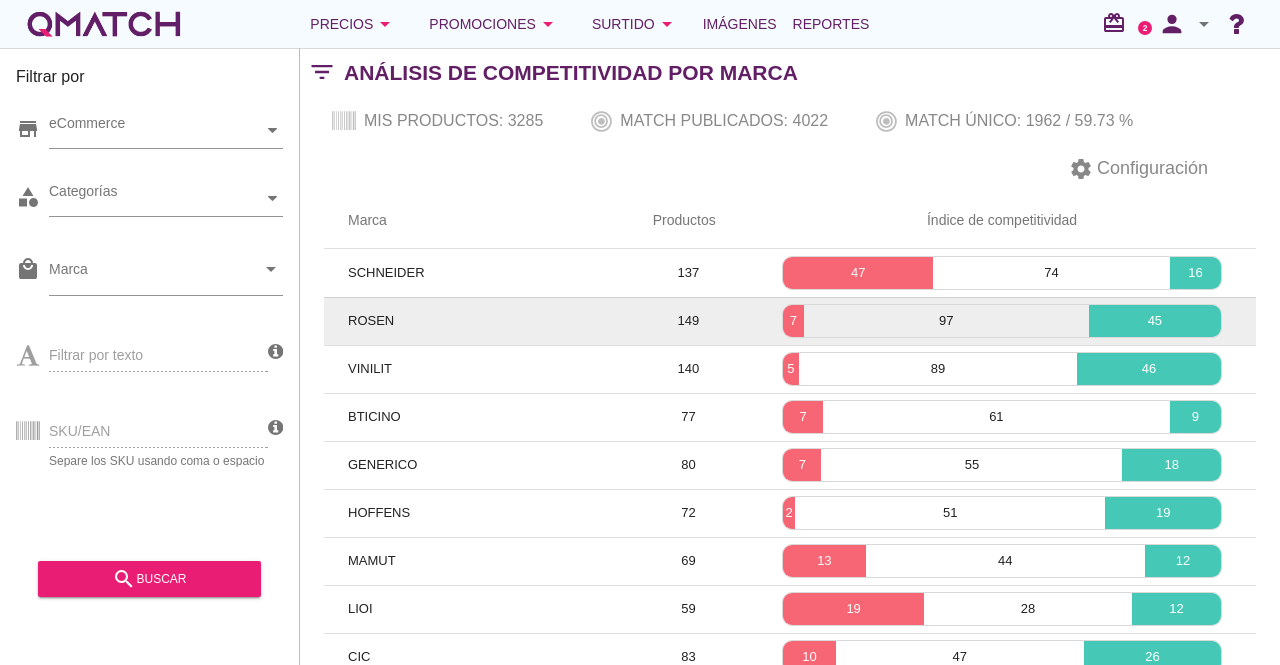 click on "ROSEN" at bounding box center [476, 321] 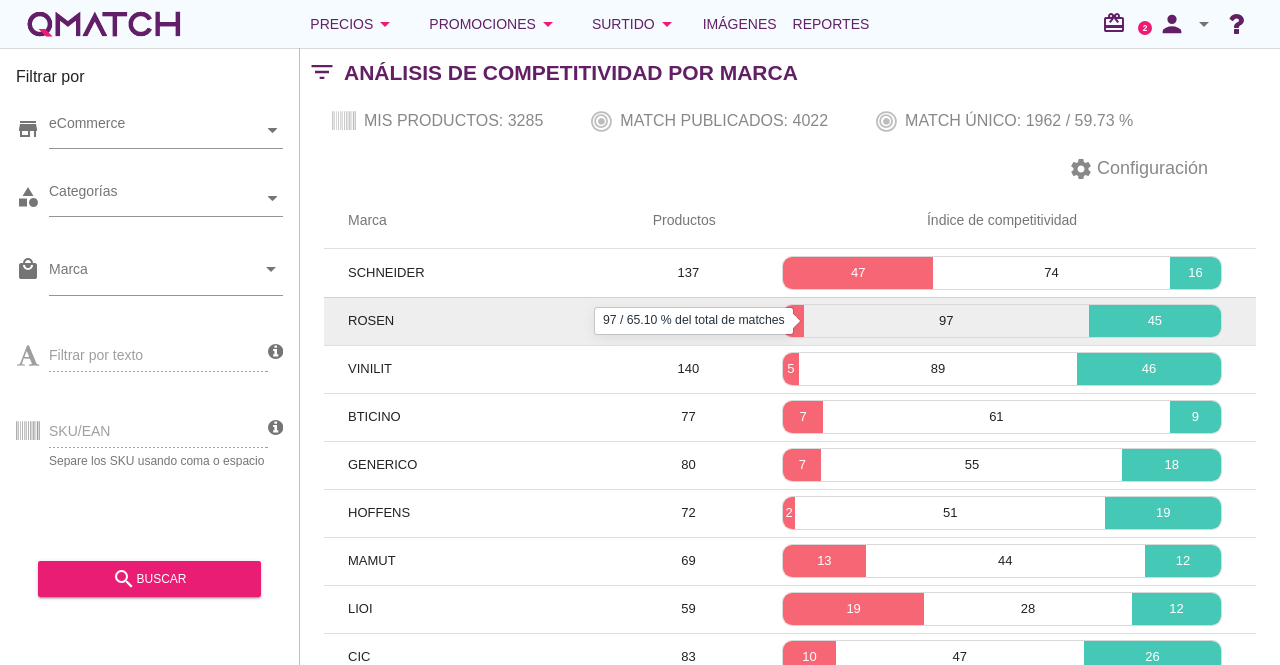 click on "97" at bounding box center [946, 321] 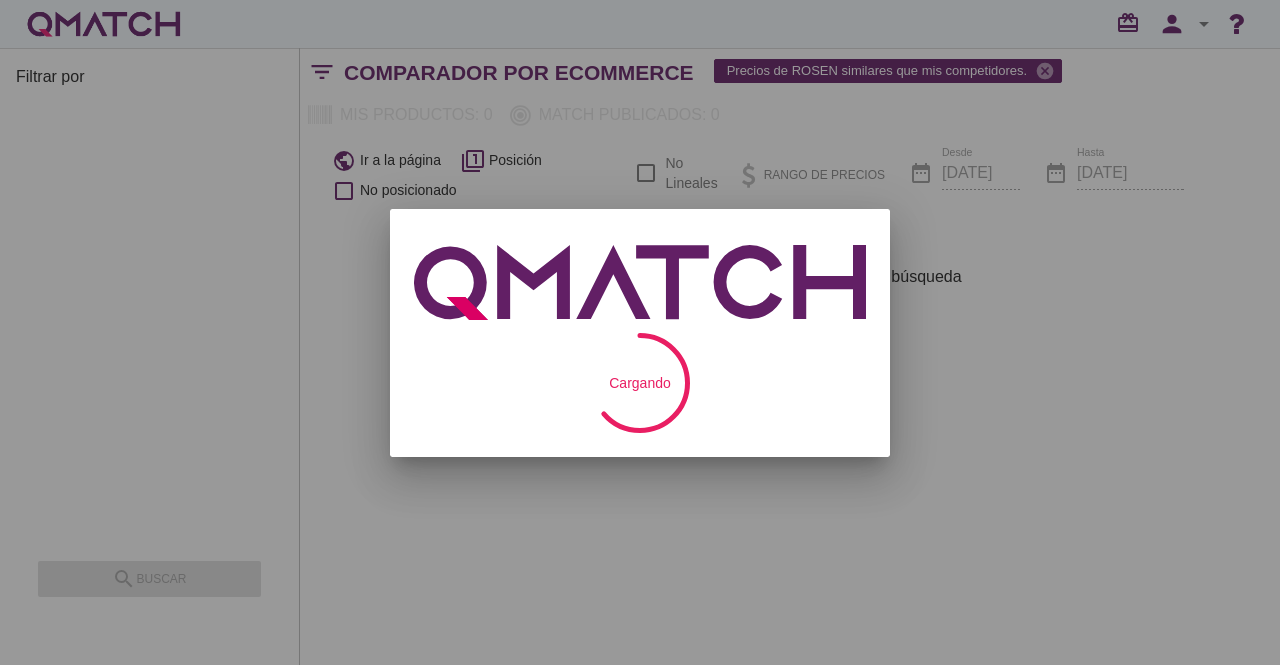 scroll, scrollTop: 0, scrollLeft: 0, axis: both 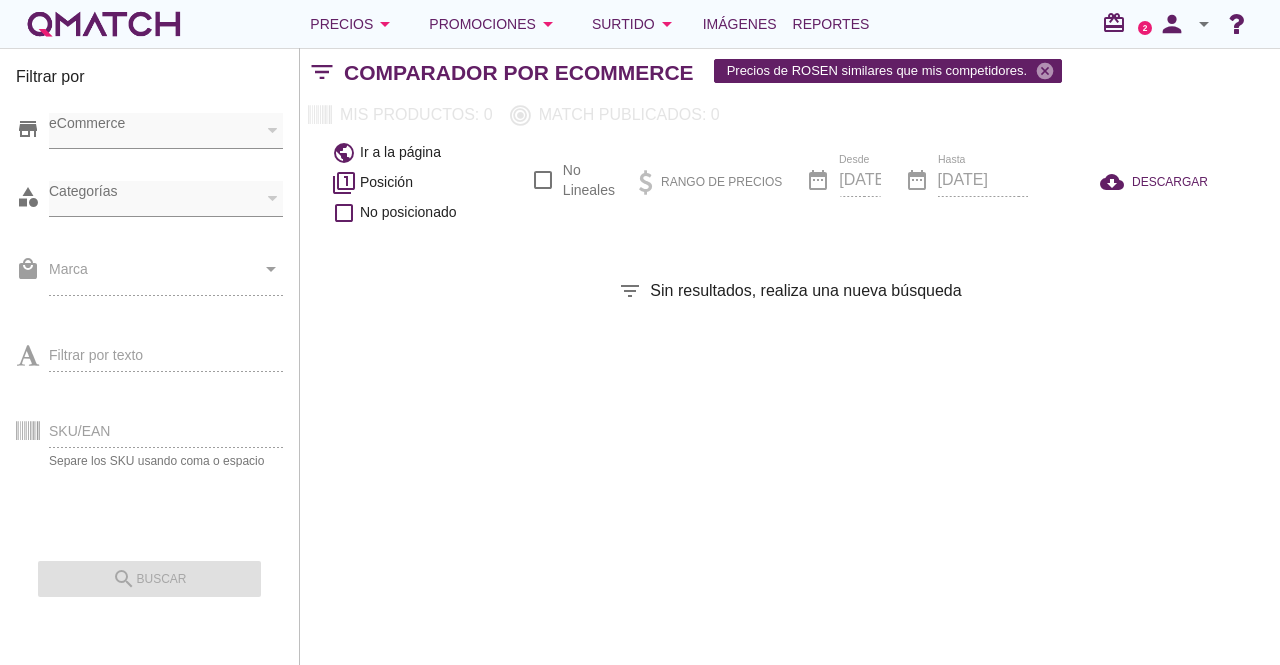 checkbox on "false" 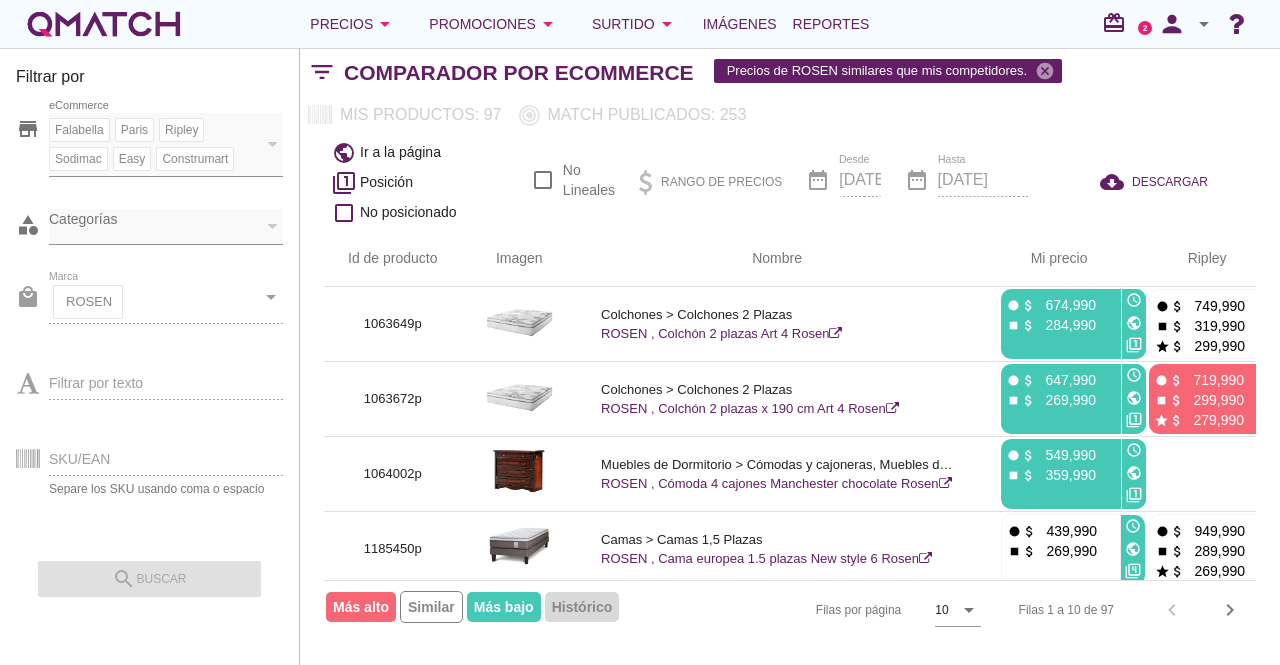 click on "Categorías" at bounding box center [166, 227] 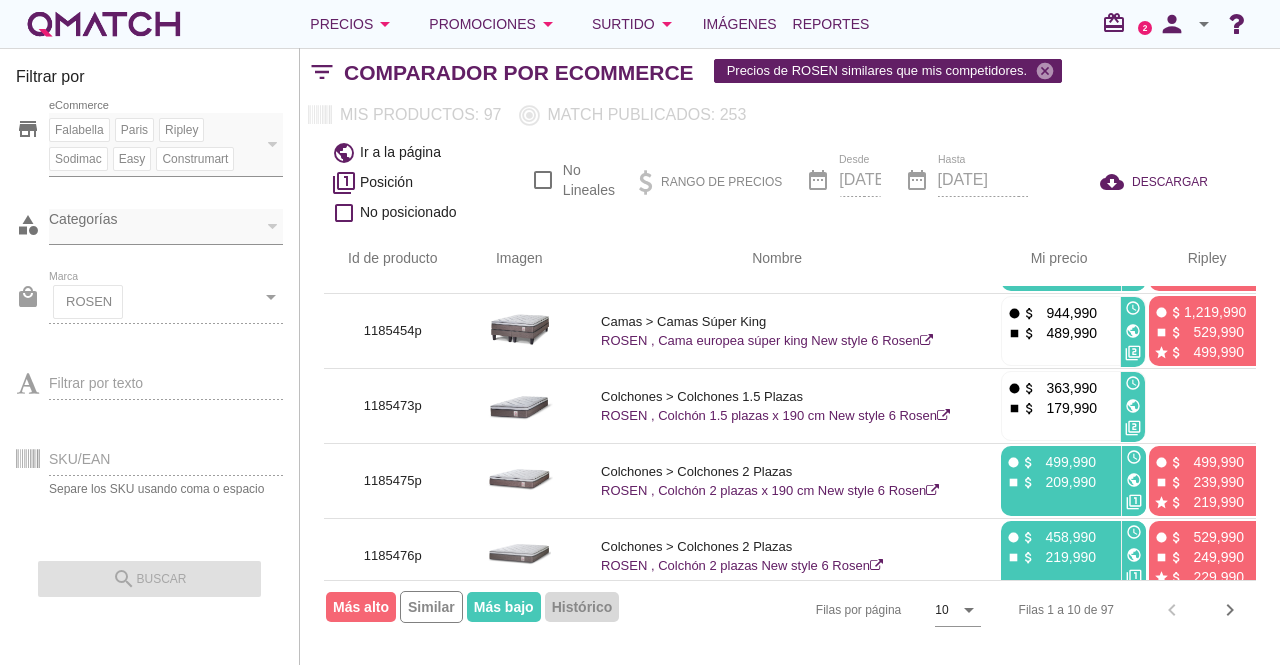 scroll, scrollTop: 468, scrollLeft: 0, axis: vertical 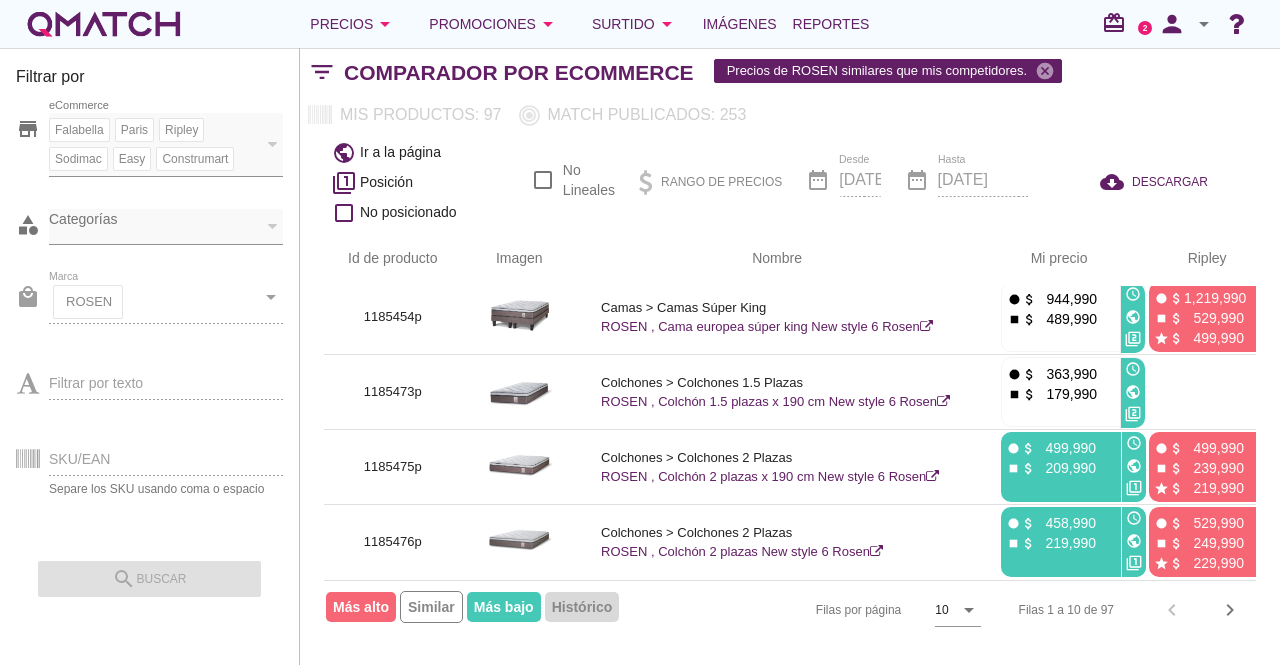 click on "Filas por página 10 arrow_drop_down" at bounding box center [798, 610] 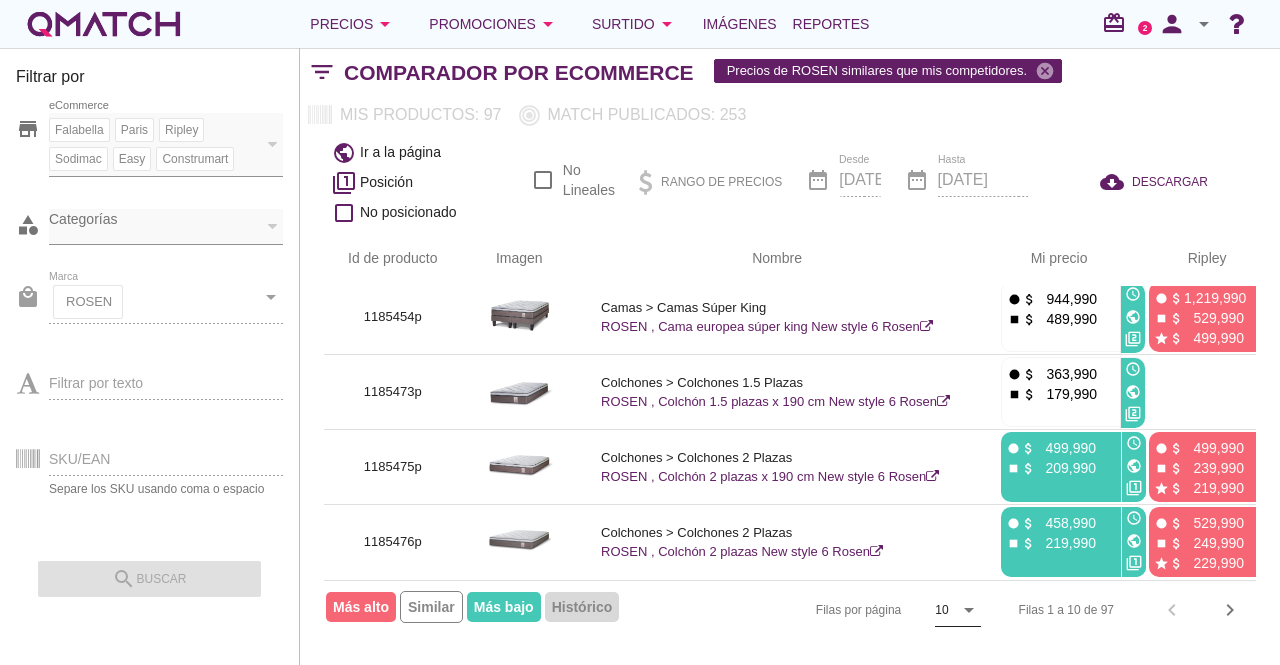 click on "10" at bounding box center (943, 610) 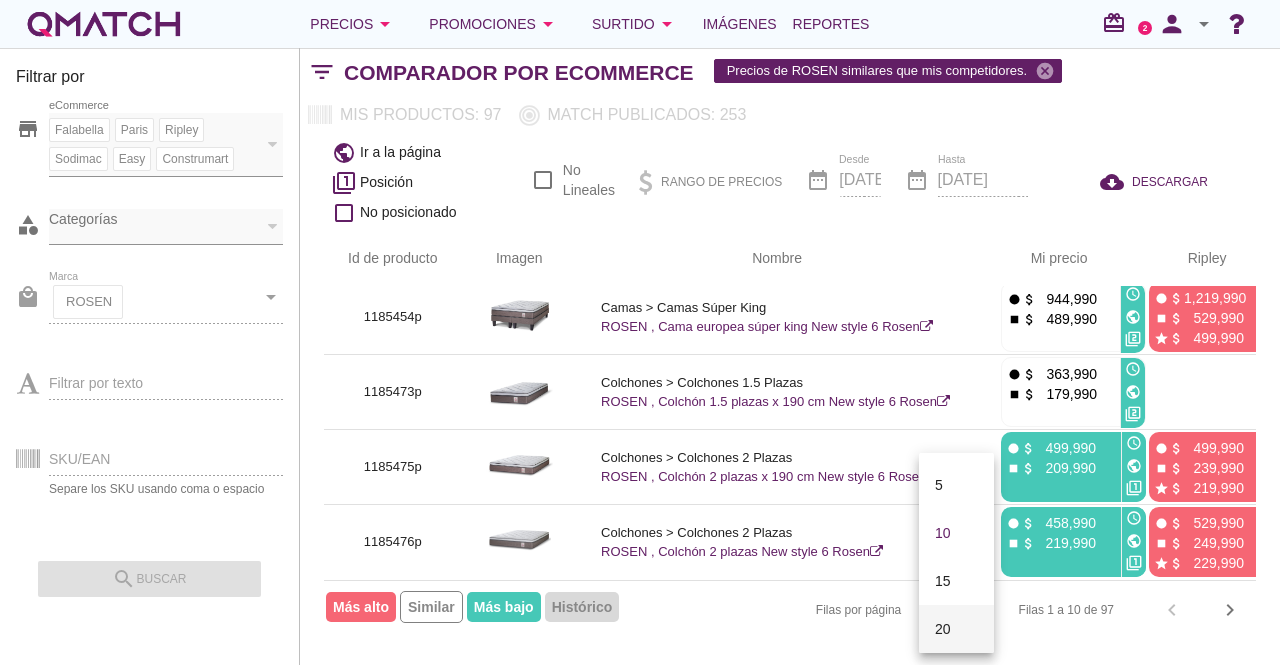 scroll, scrollTop: 104, scrollLeft: 0, axis: vertical 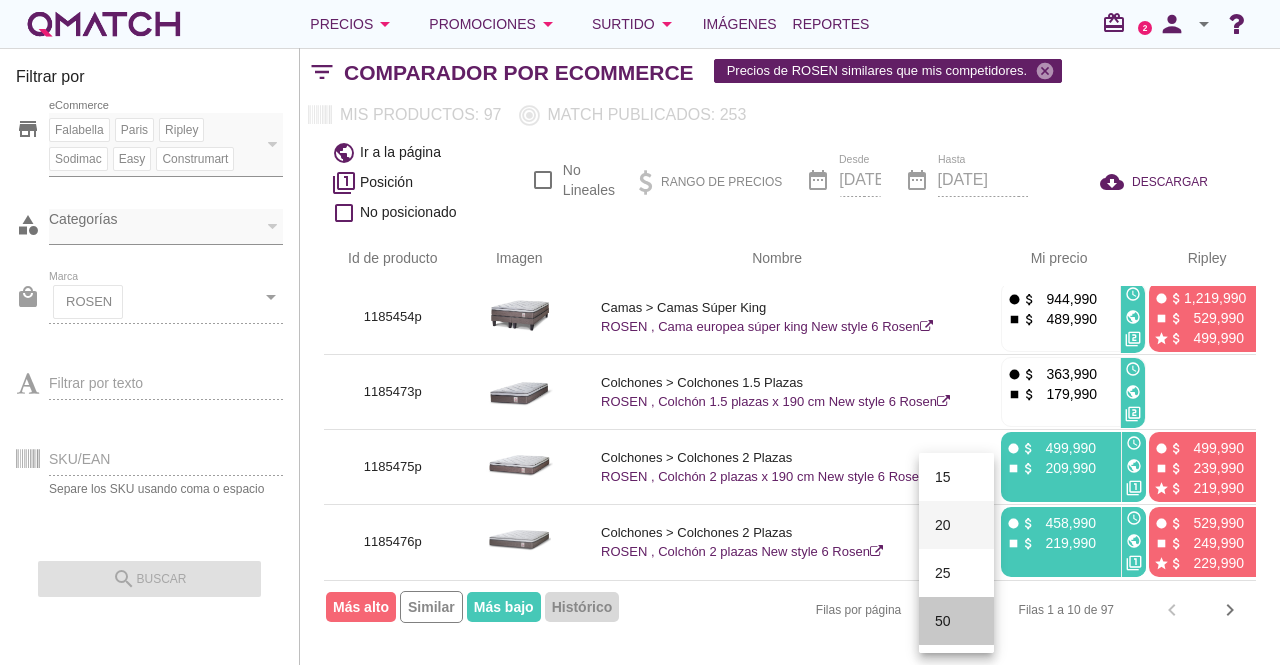 click on "50" at bounding box center (956, 621) 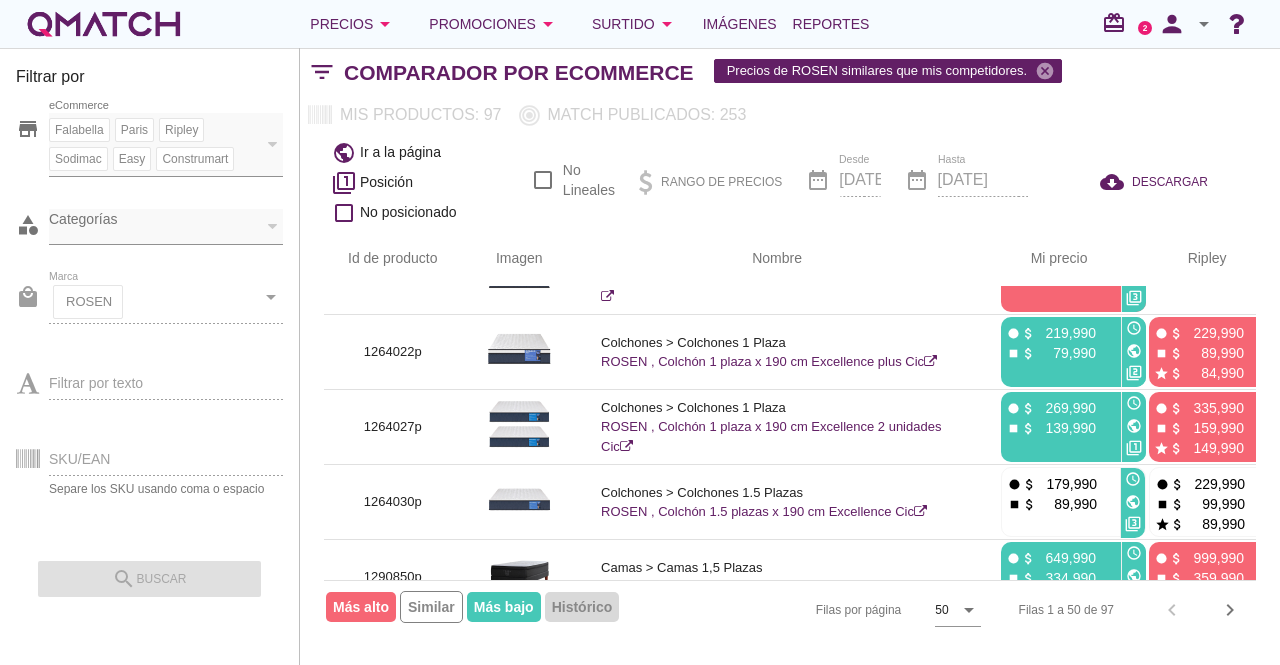 scroll, scrollTop: 3454, scrollLeft: 0, axis: vertical 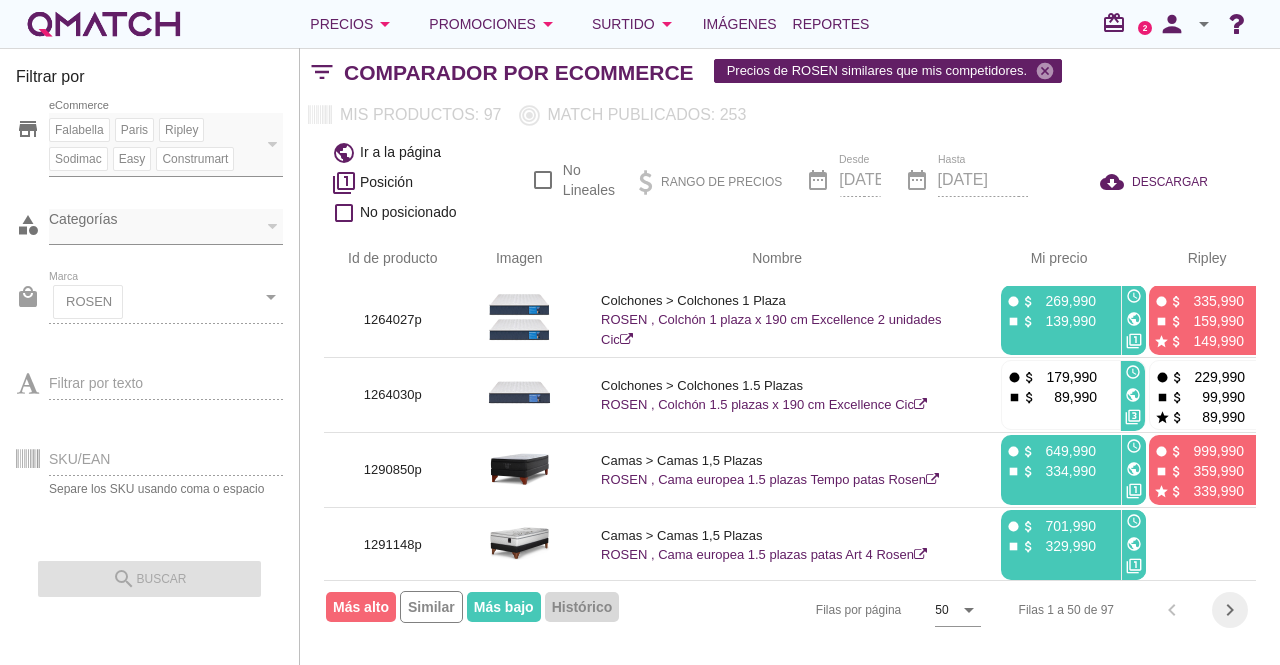 click on "chevron_right" at bounding box center (1230, 610) 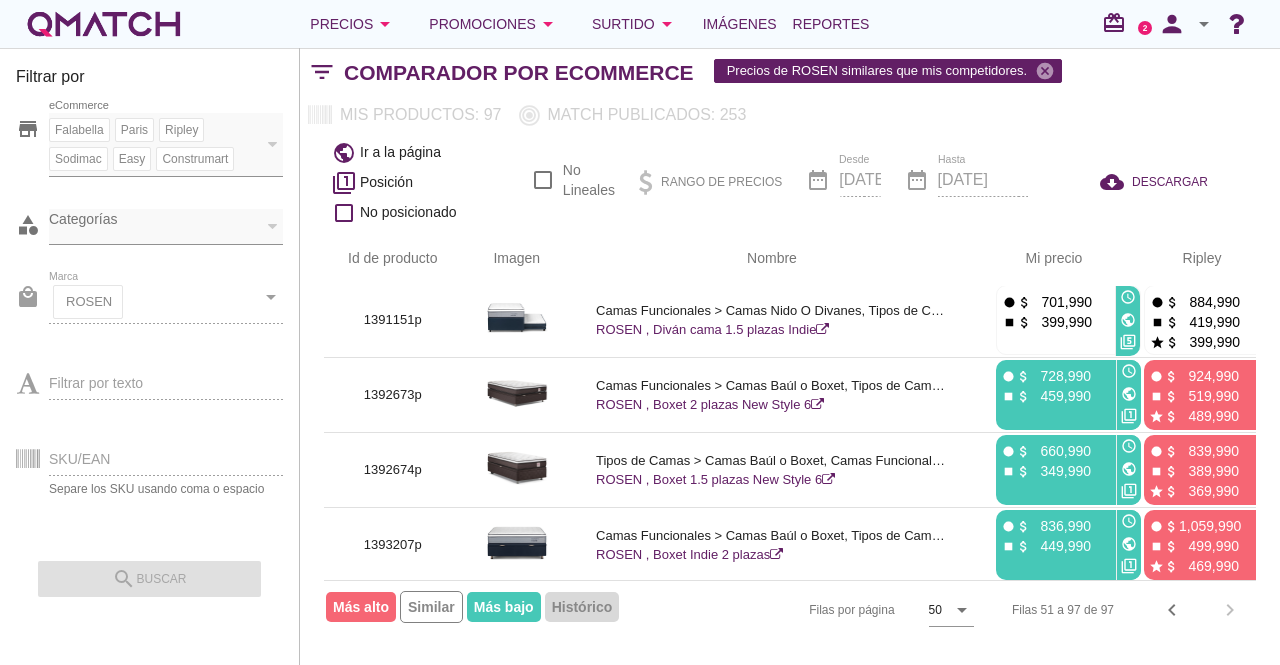 scroll, scrollTop: 3230, scrollLeft: 0, axis: vertical 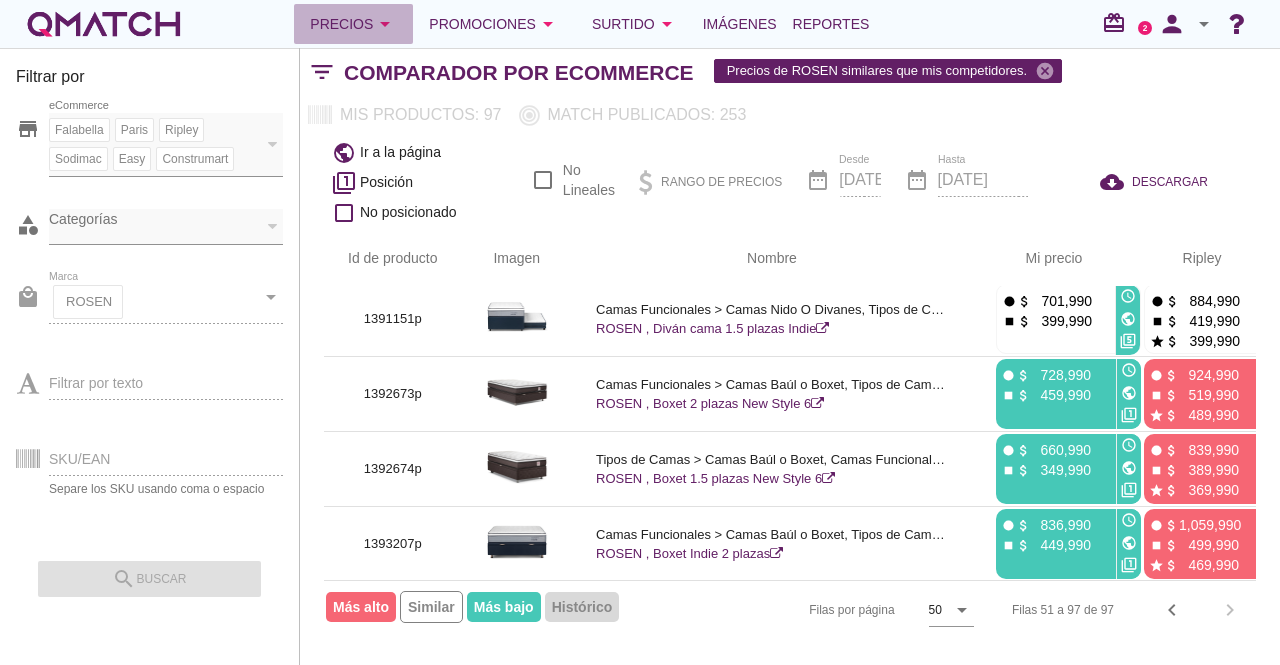 click on "Precios
arrow_drop_down" at bounding box center [353, 24] 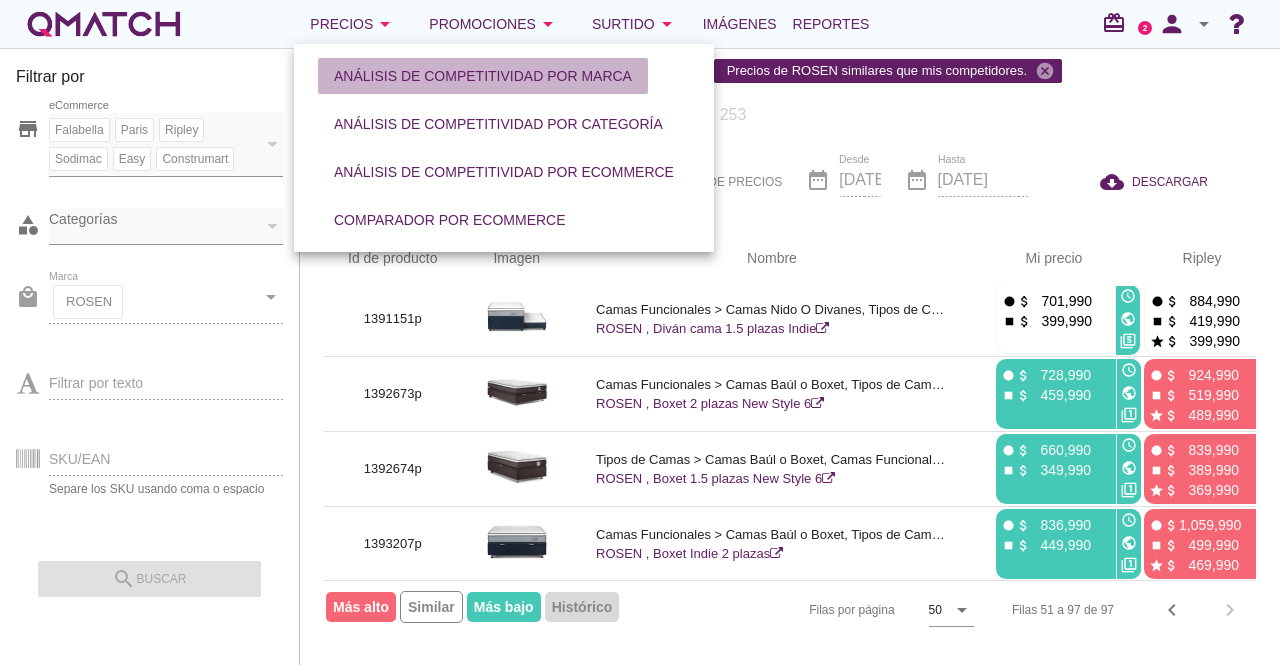 click on "Análisis de competitividad por marca" at bounding box center [483, 76] 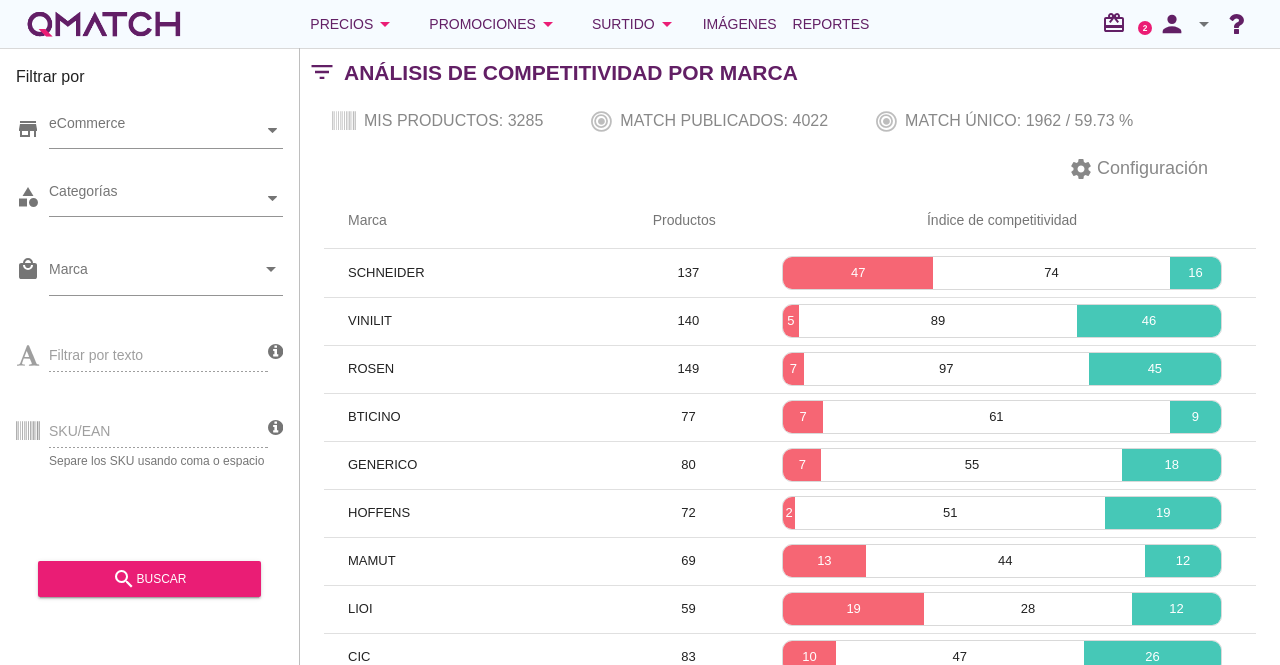 scroll, scrollTop: 137, scrollLeft: 0, axis: vertical 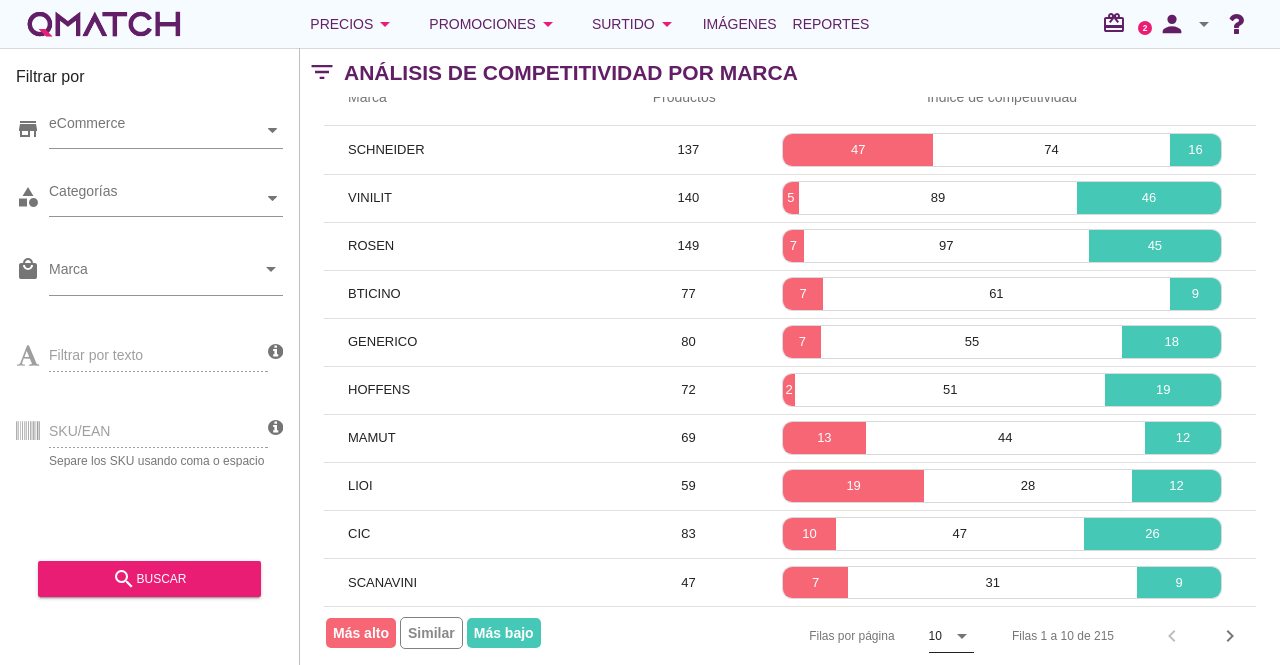 click on "10" at bounding box center (937, 636) 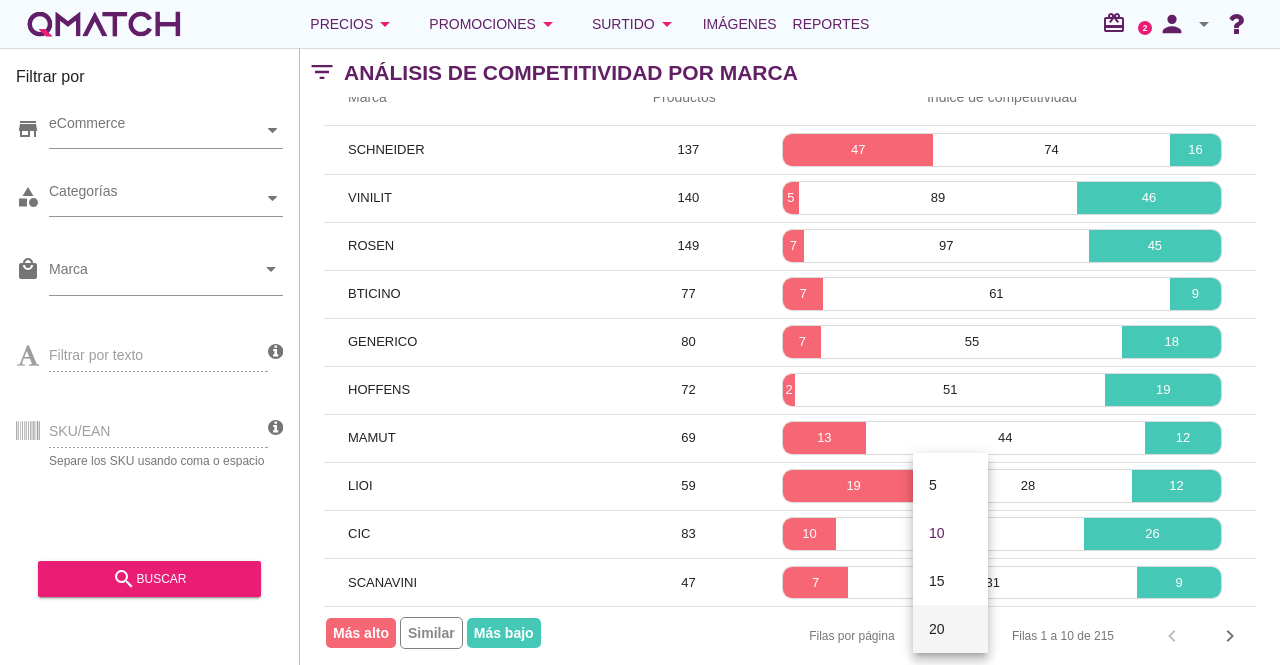 scroll, scrollTop: 104, scrollLeft: 0, axis: vertical 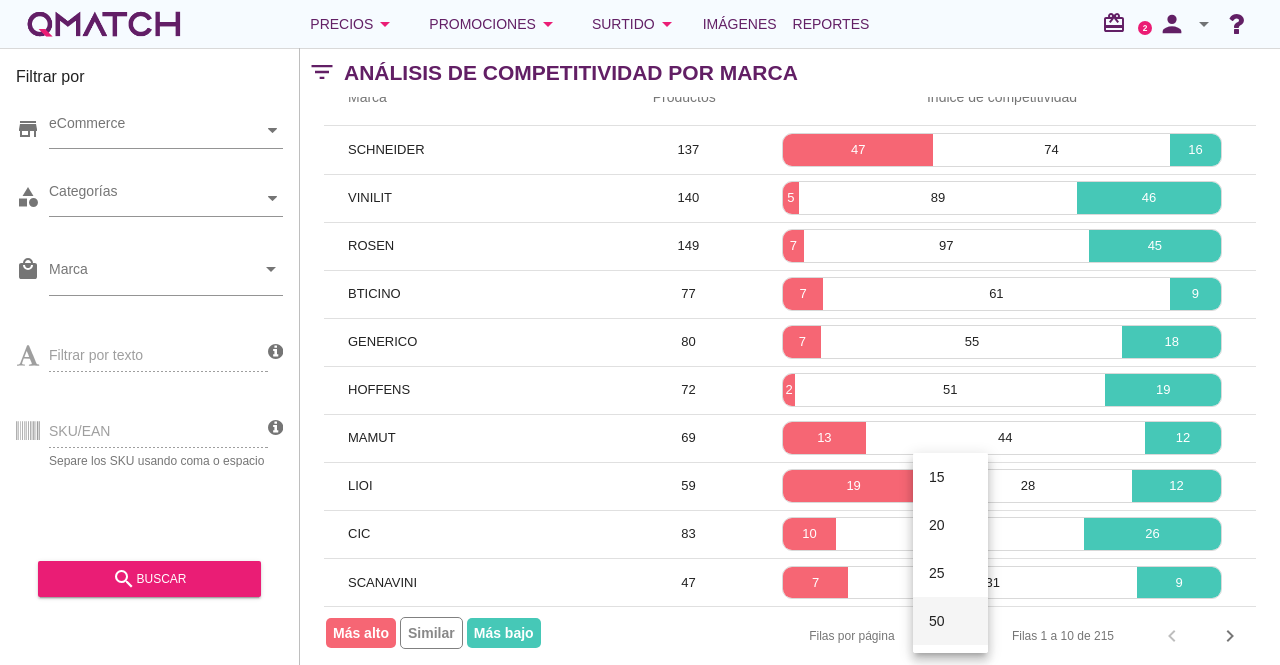 click on "50" at bounding box center (950, 621) 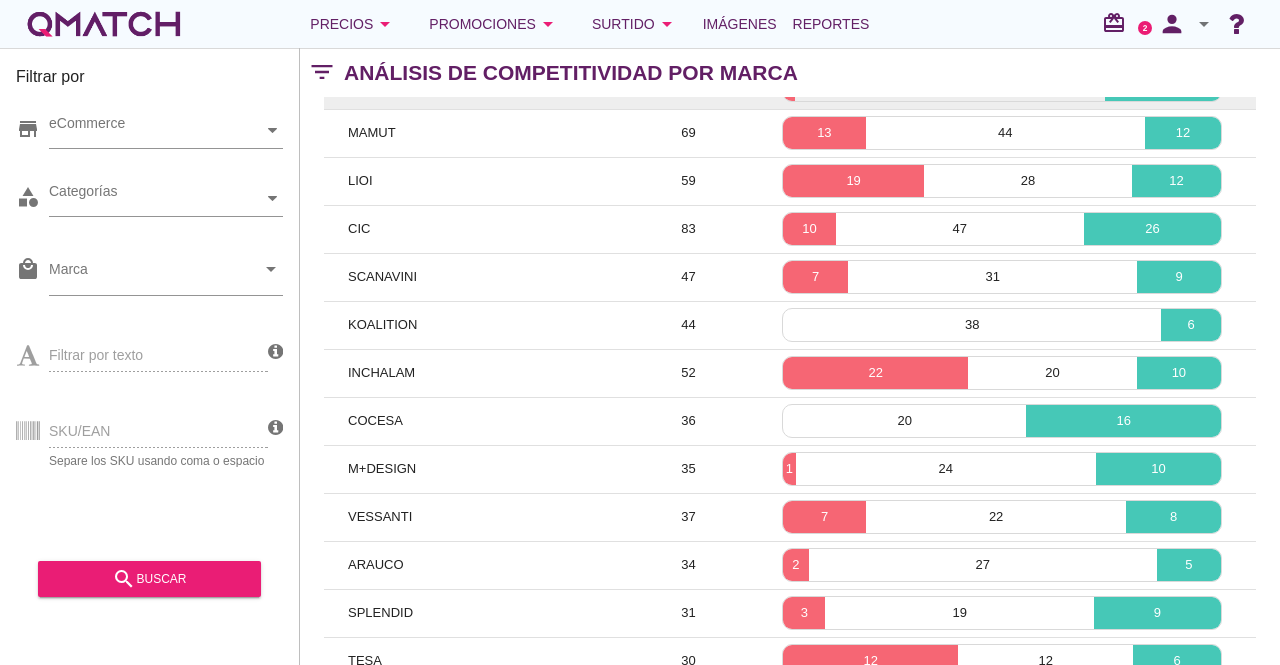 scroll, scrollTop: 429, scrollLeft: 0, axis: vertical 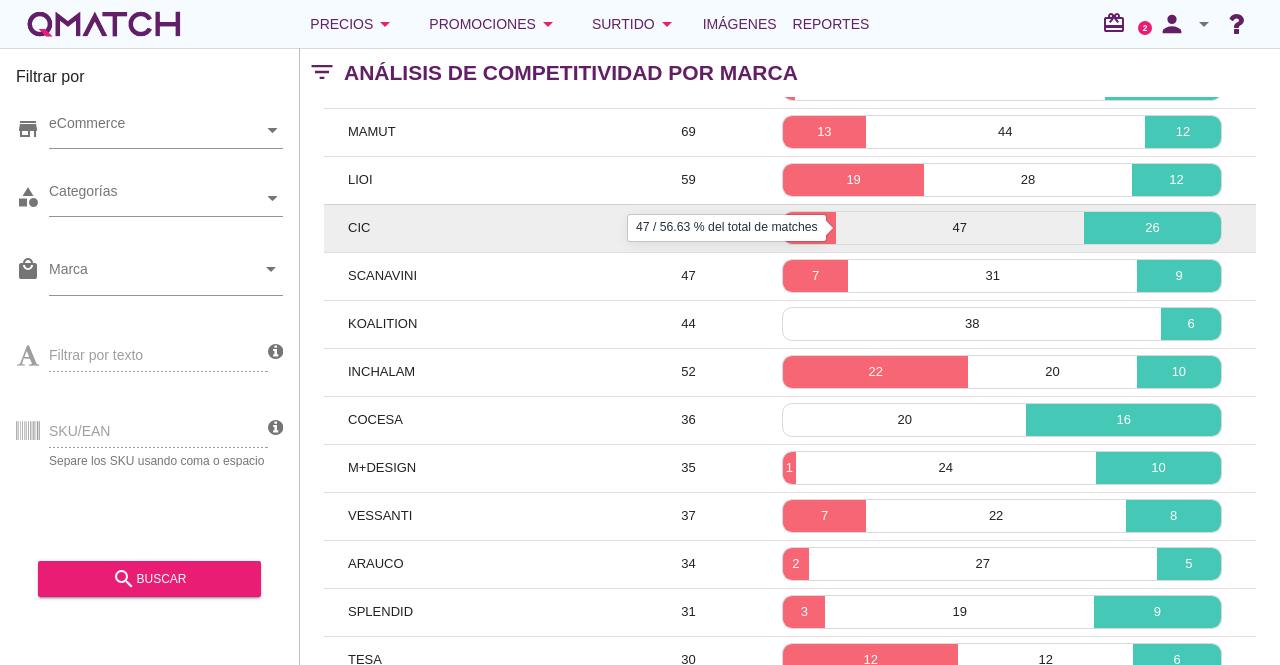 click on "47" at bounding box center [960, 228] 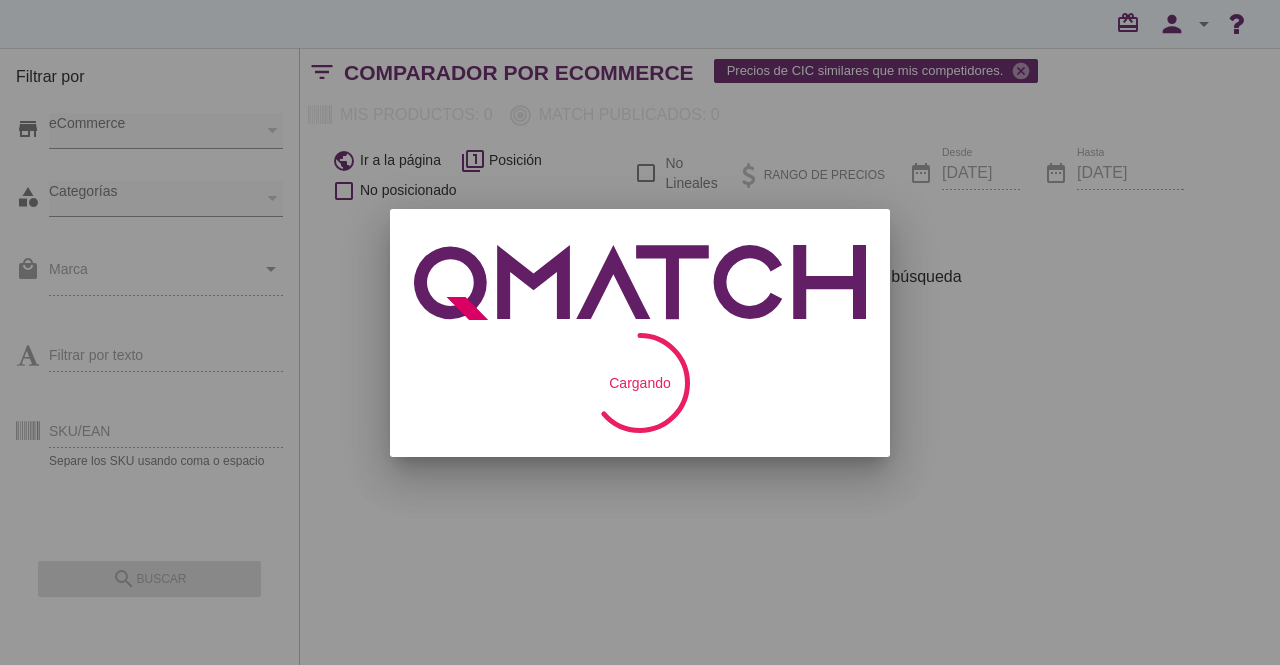 scroll, scrollTop: 0, scrollLeft: 0, axis: both 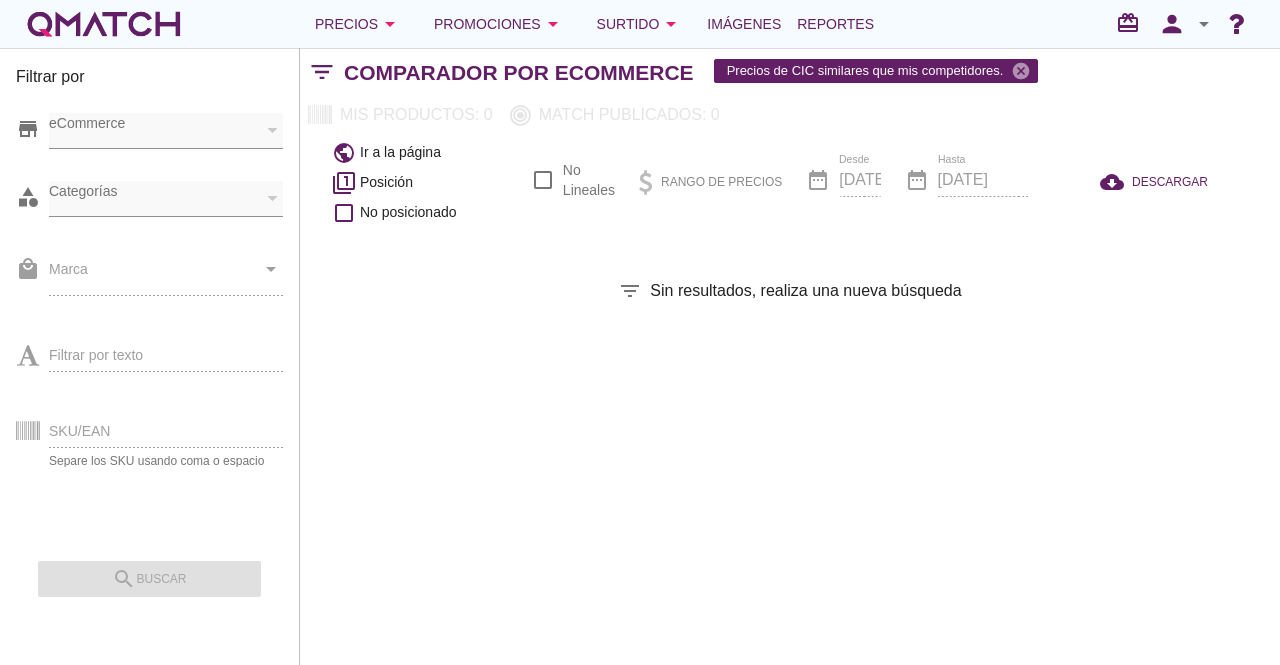 checkbox on "false" 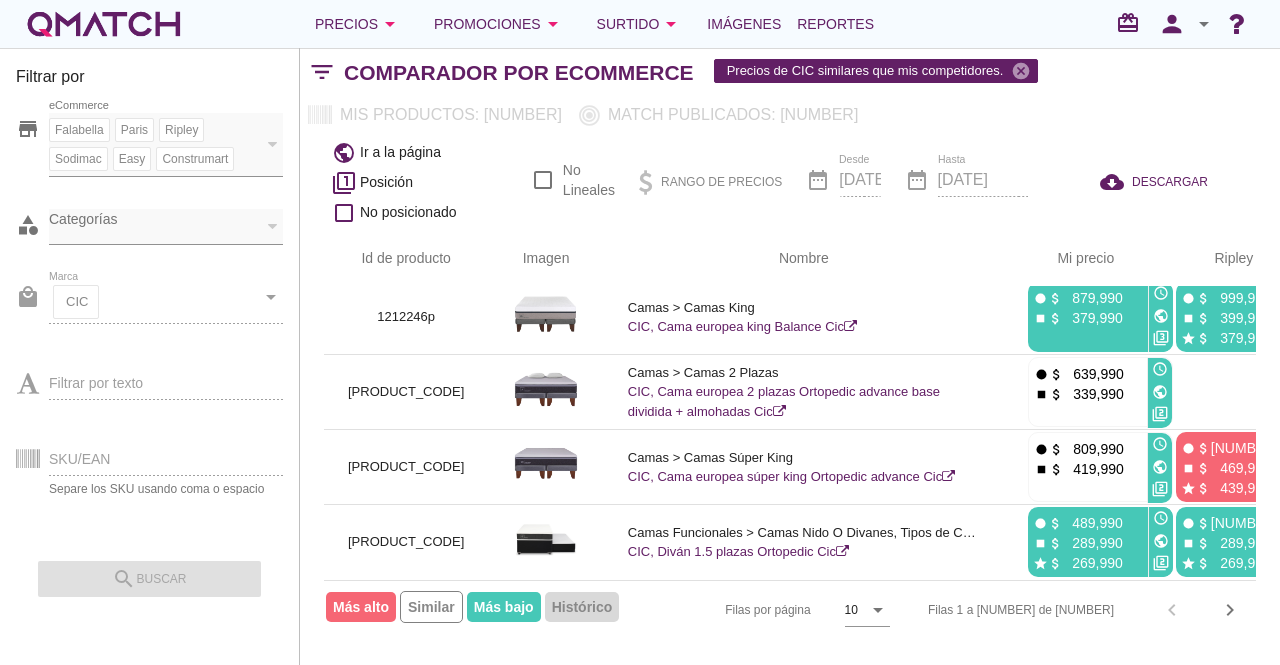 scroll, scrollTop: 468, scrollLeft: 0, axis: vertical 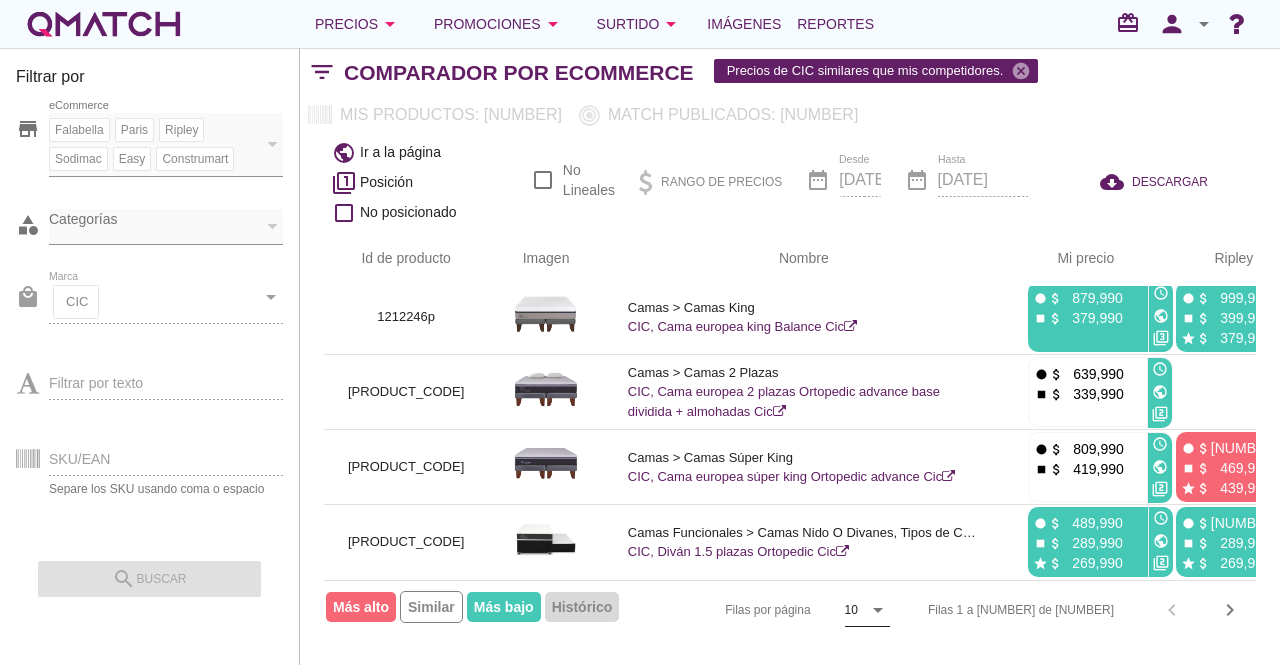 click on "10 arrow_drop_down" at bounding box center (867, 610) 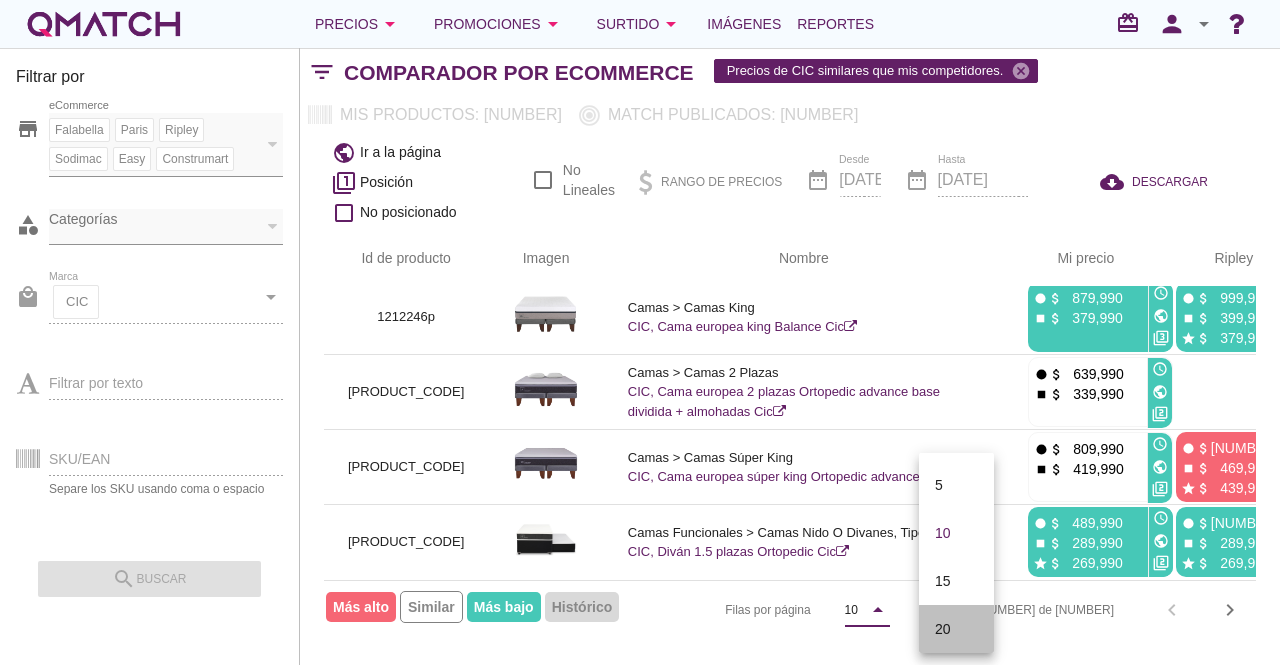 click on "20" at bounding box center [956, 629] 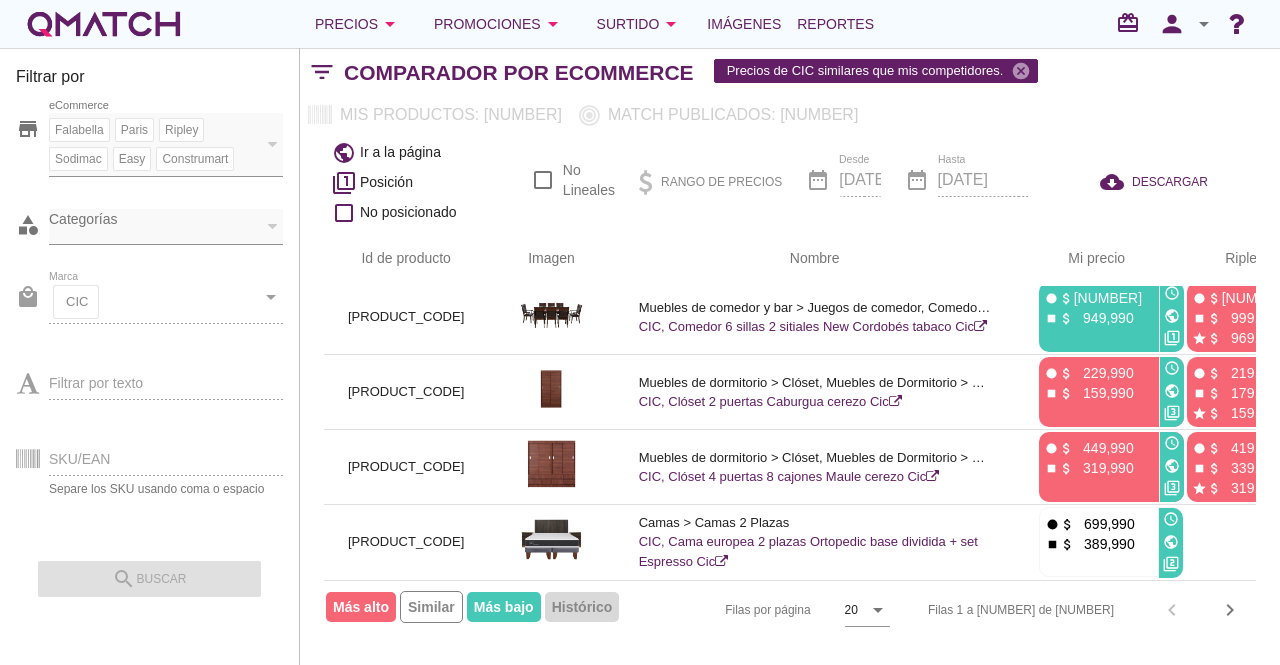 scroll, scrollTop: 1214, scrollLeft: 0, axis: vertical 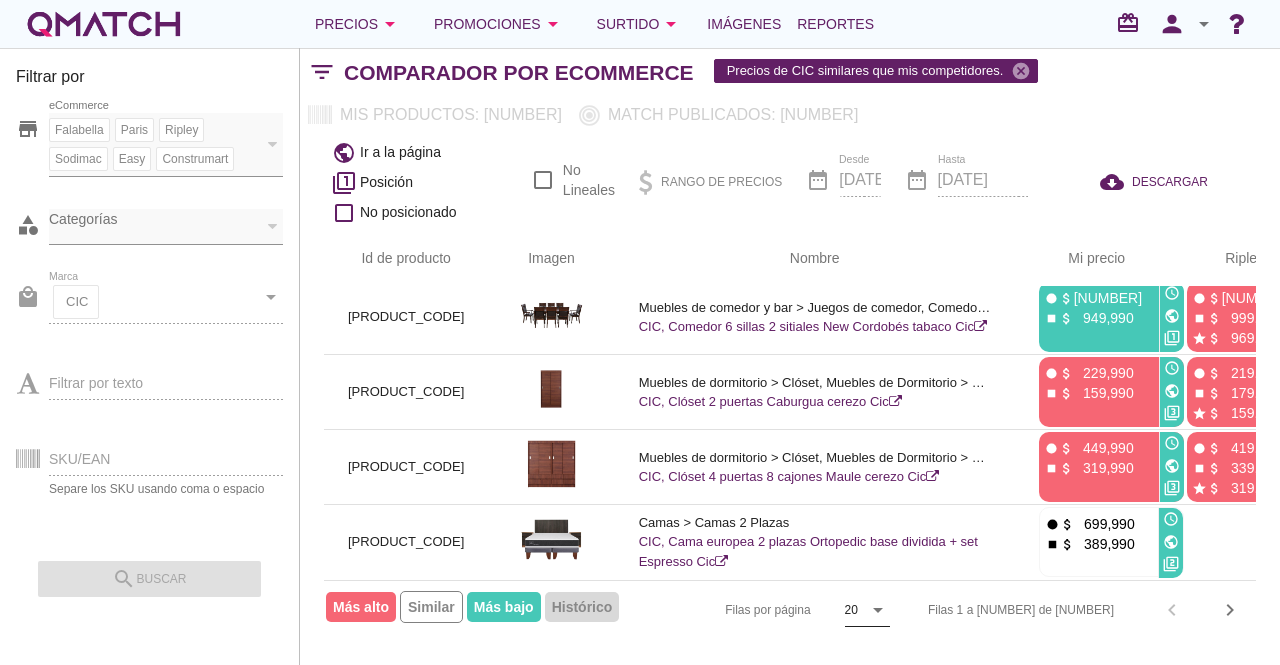 click on "arrow_drop_down" at bounding box center [878, 610] 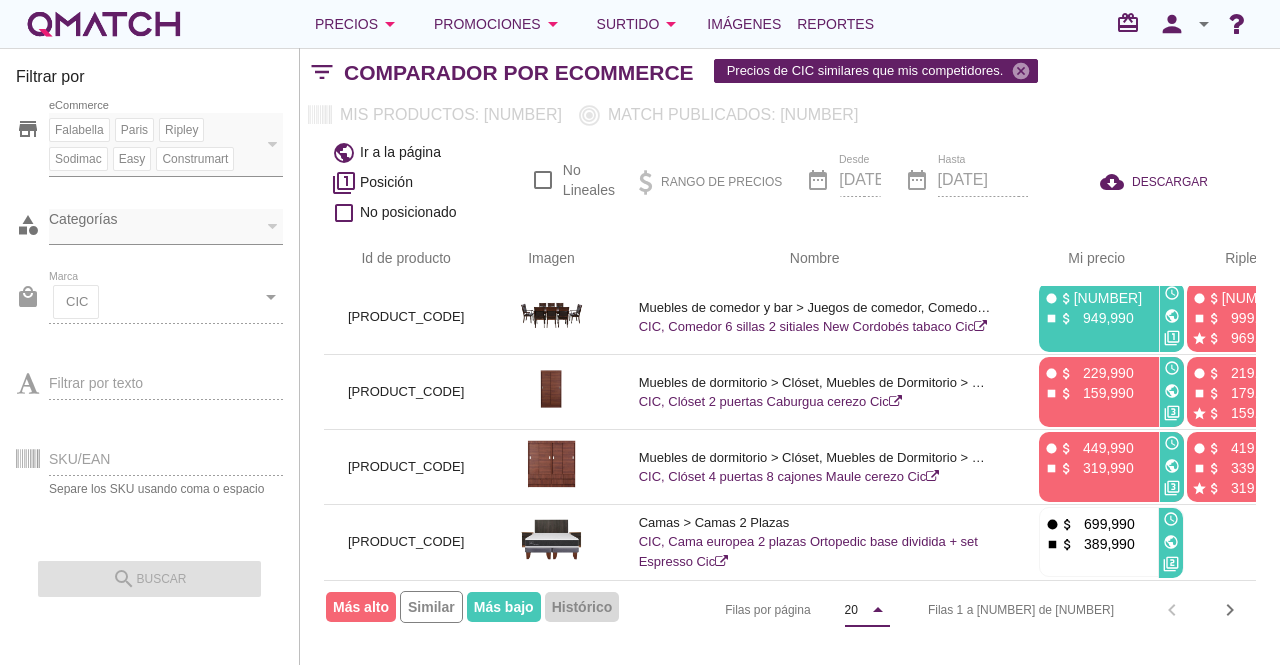 scroll, scrollTop: 104, scrollLeft: 0, axis: vertical 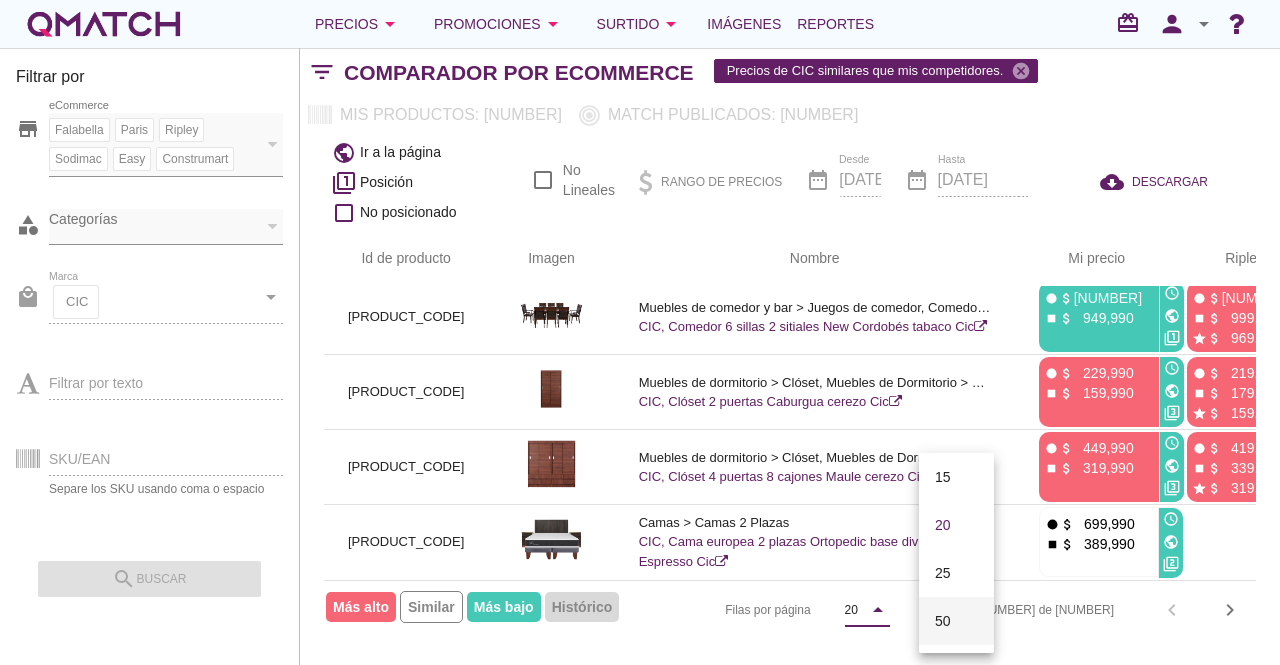 click on "50" at bounding box center (956, 621) 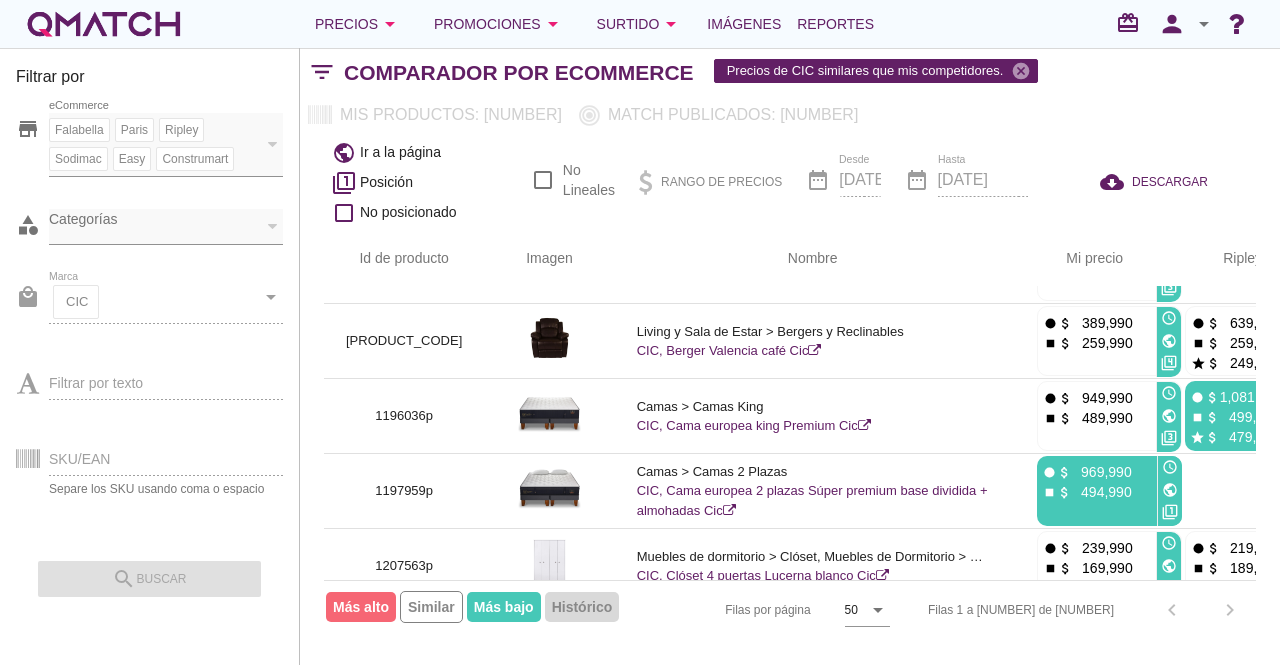scroll, scrollTop: 0, scrollLeft: 2, axis: horizontal 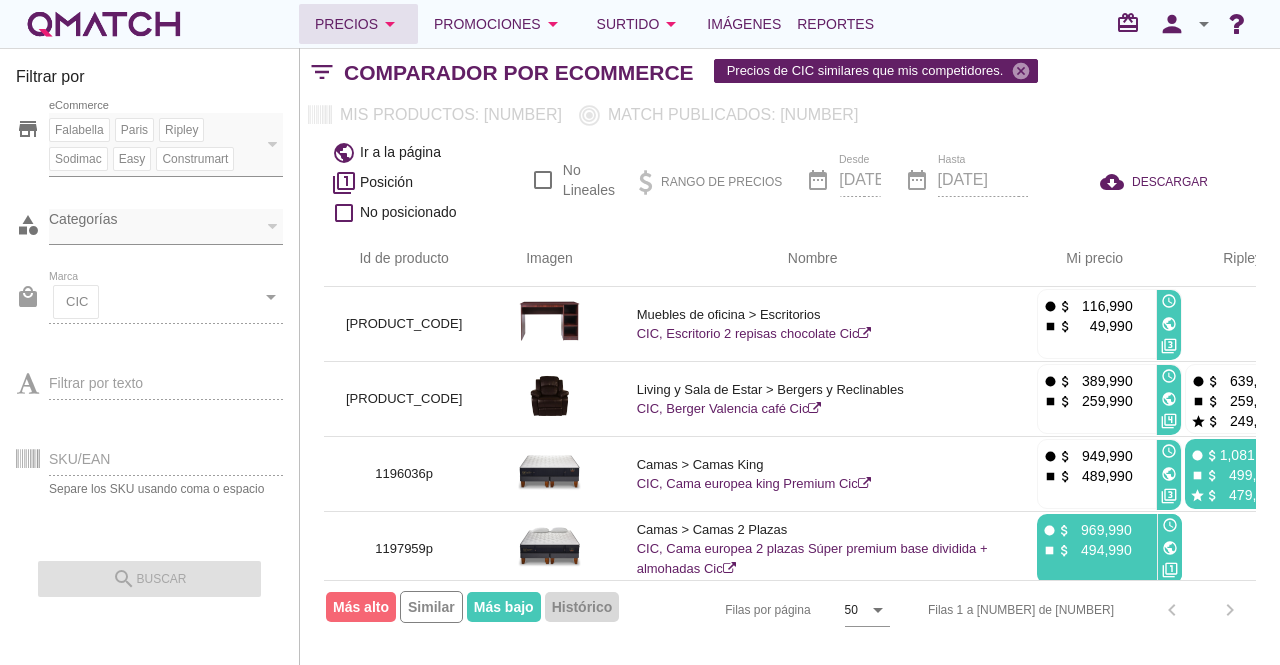 click on "Precios
arrow_drop_down" at bounding box center (358, 24) 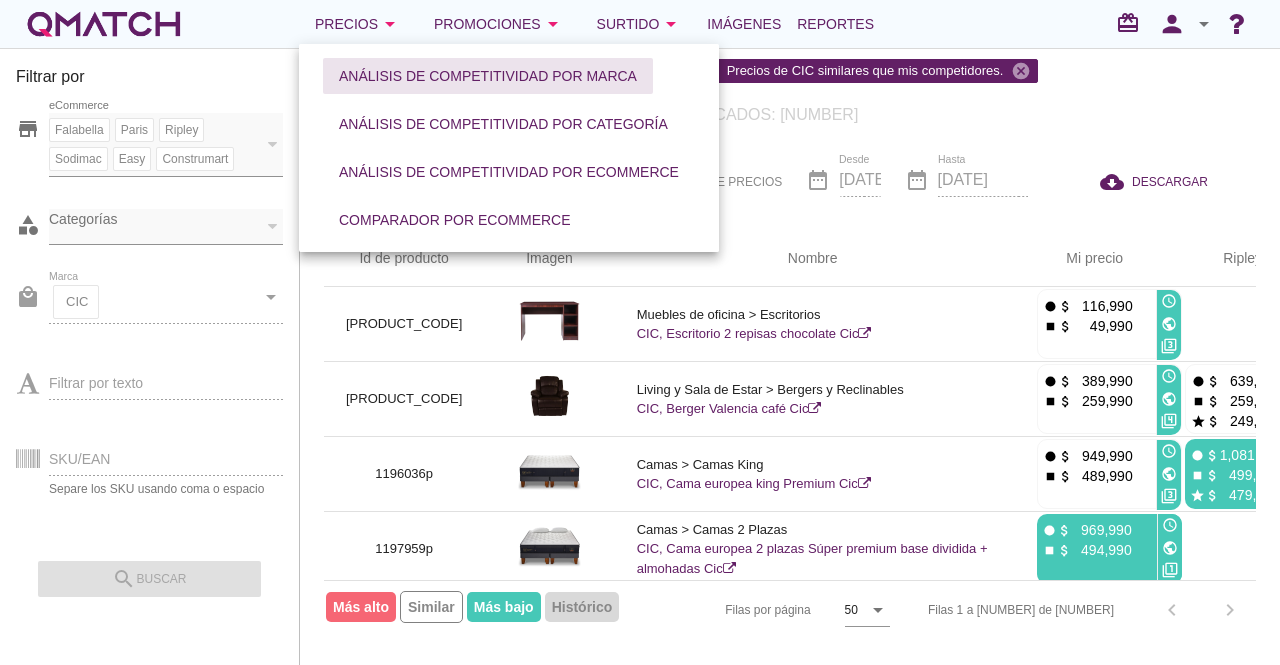 click on "Análisis de competitividad por marca" at bounding box center [488, 76] 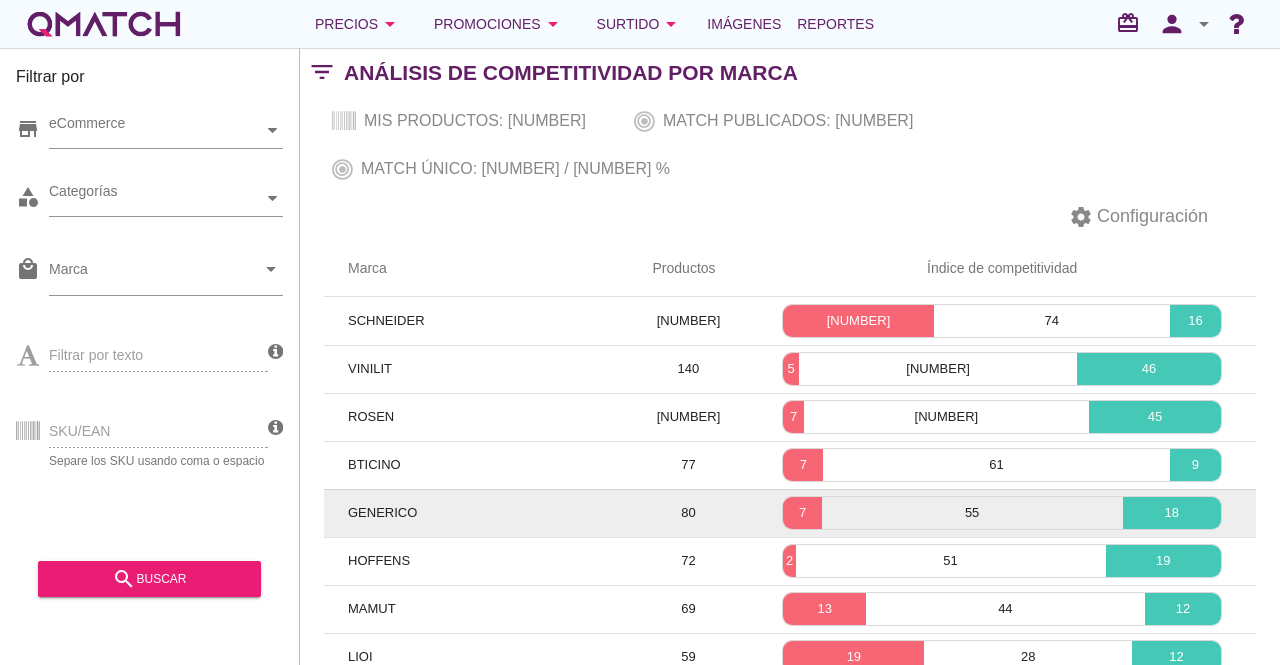 scroll, scrollTop: 137, scrollLeft: 0, axis: vertical 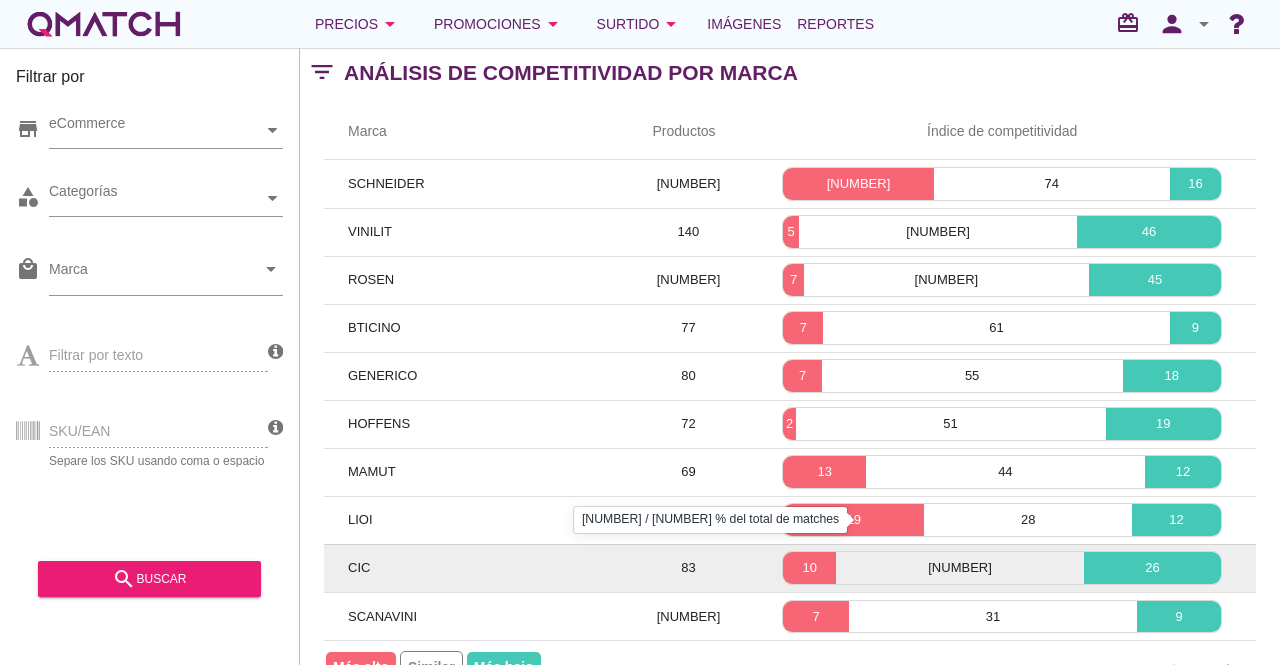 click on "10" at bounding box center [809, 568] 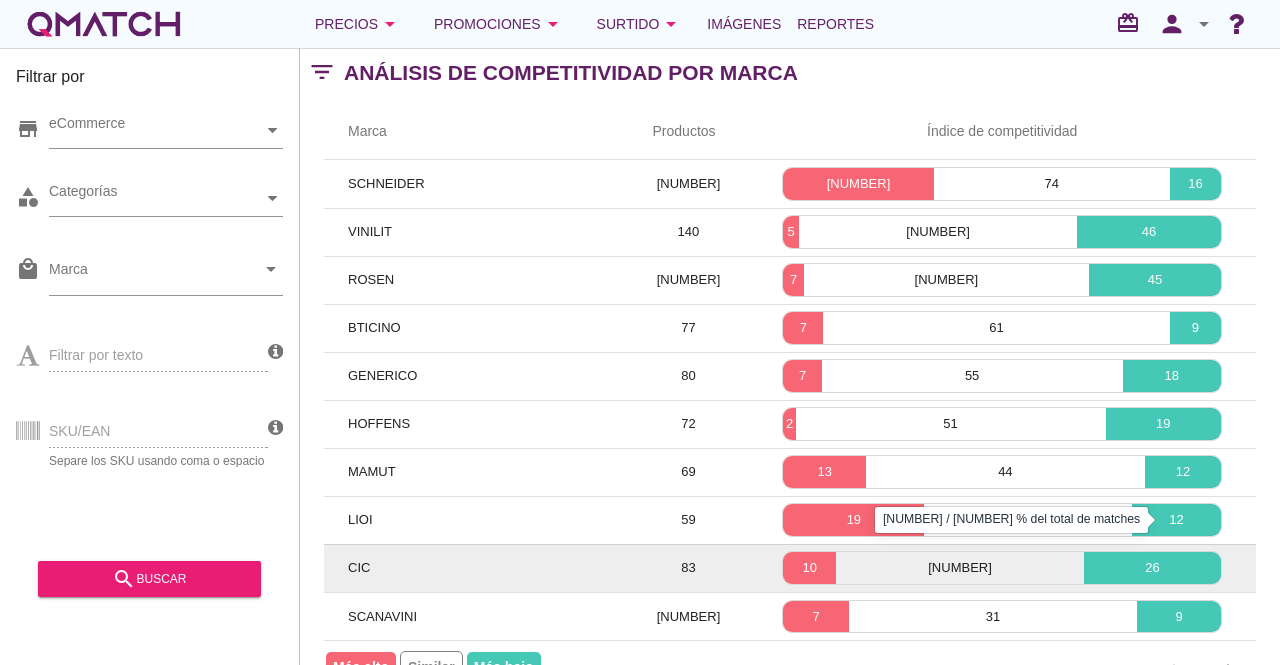 click on "26" at bounding box center [1152, 568] 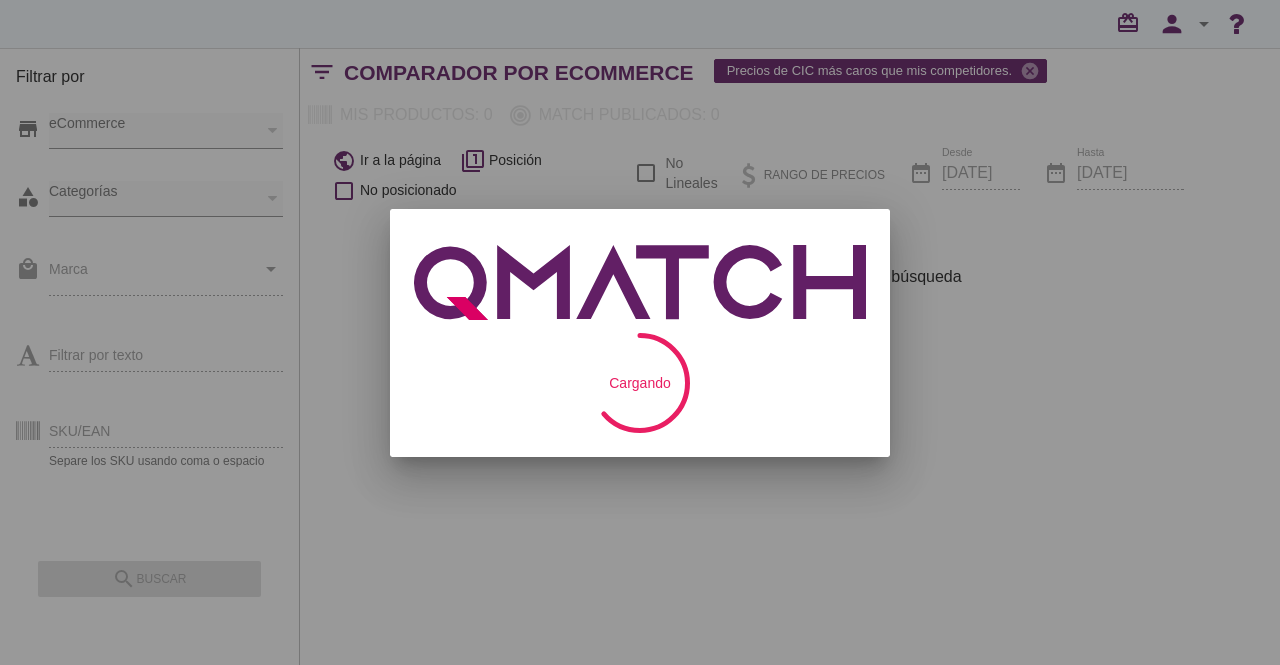 scroll, scrollTop: 0, scrollLeft: 0, axis: both 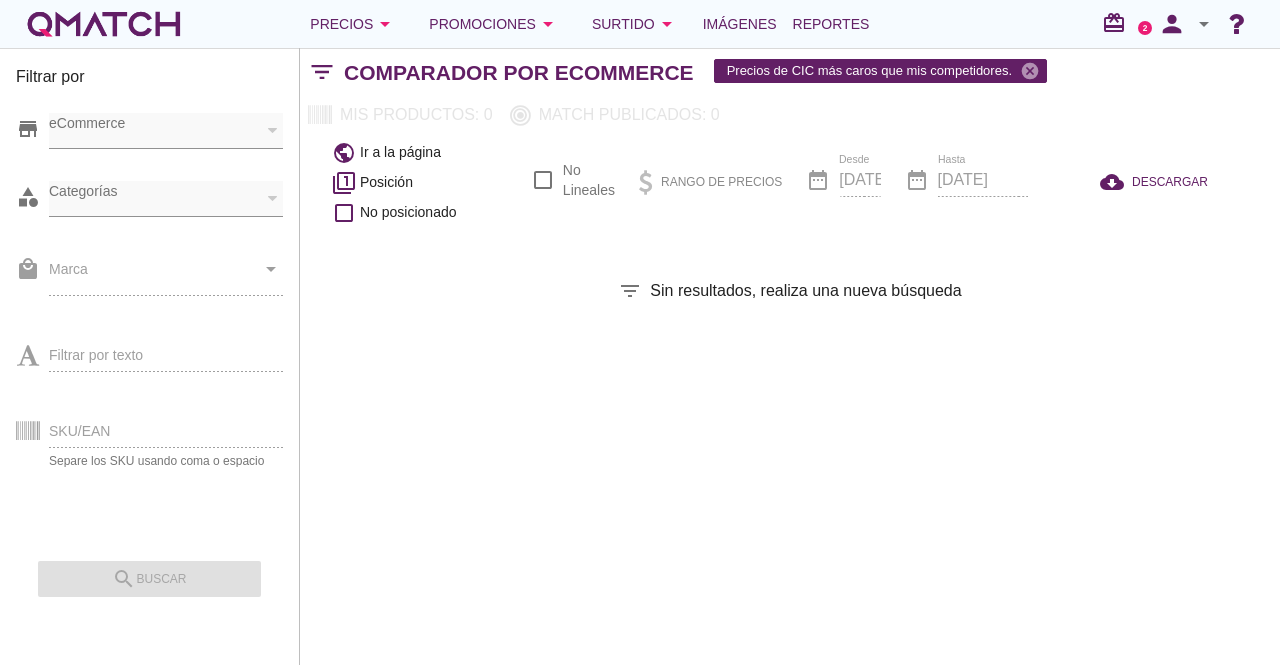 checkbox on "false" 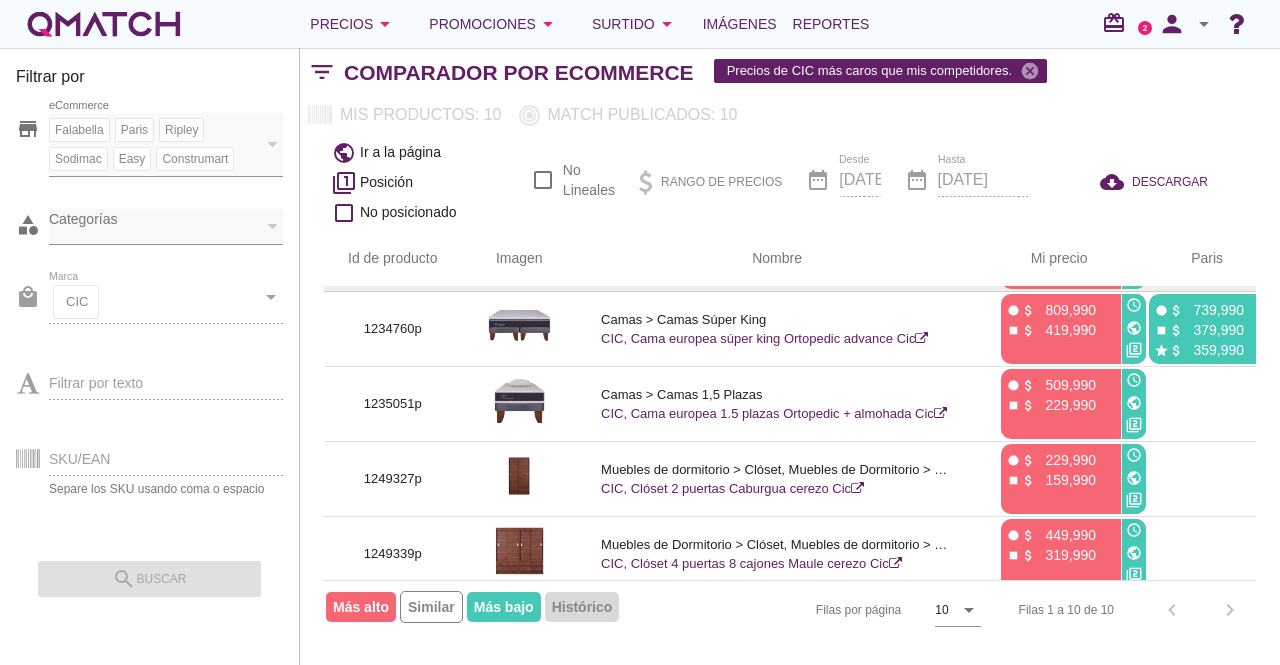 scroll, scrollTop: 0, scrollLeft: 0, axis: both 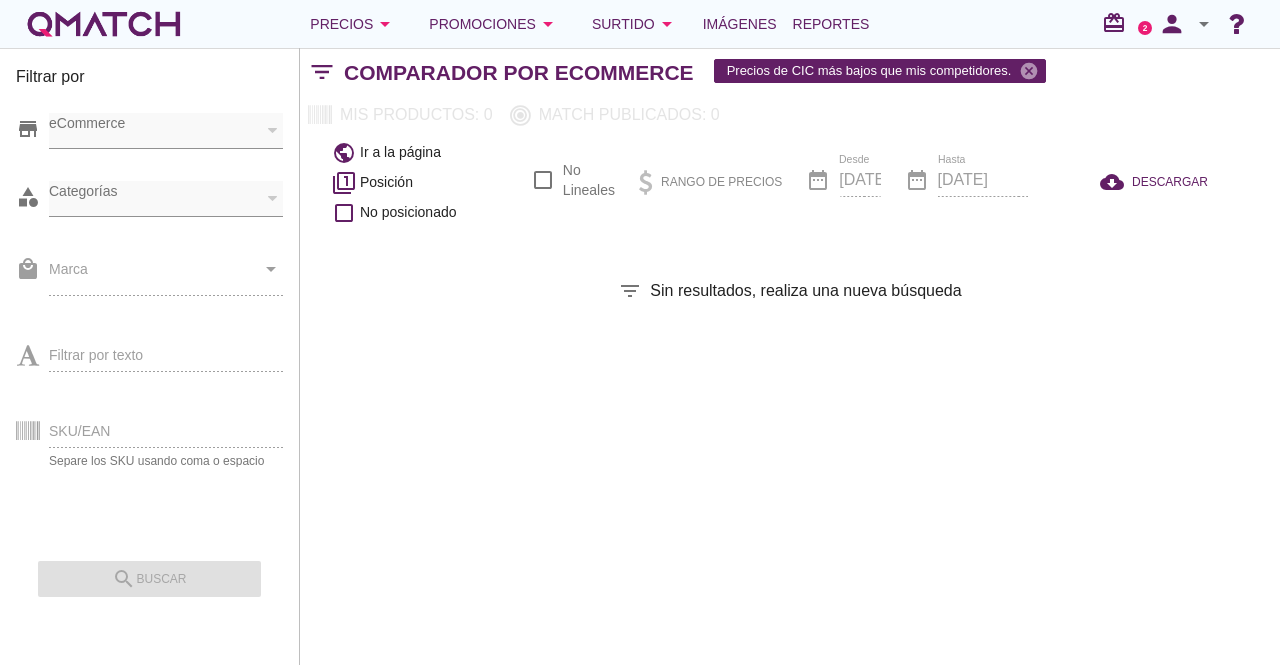 checkbox on "false" 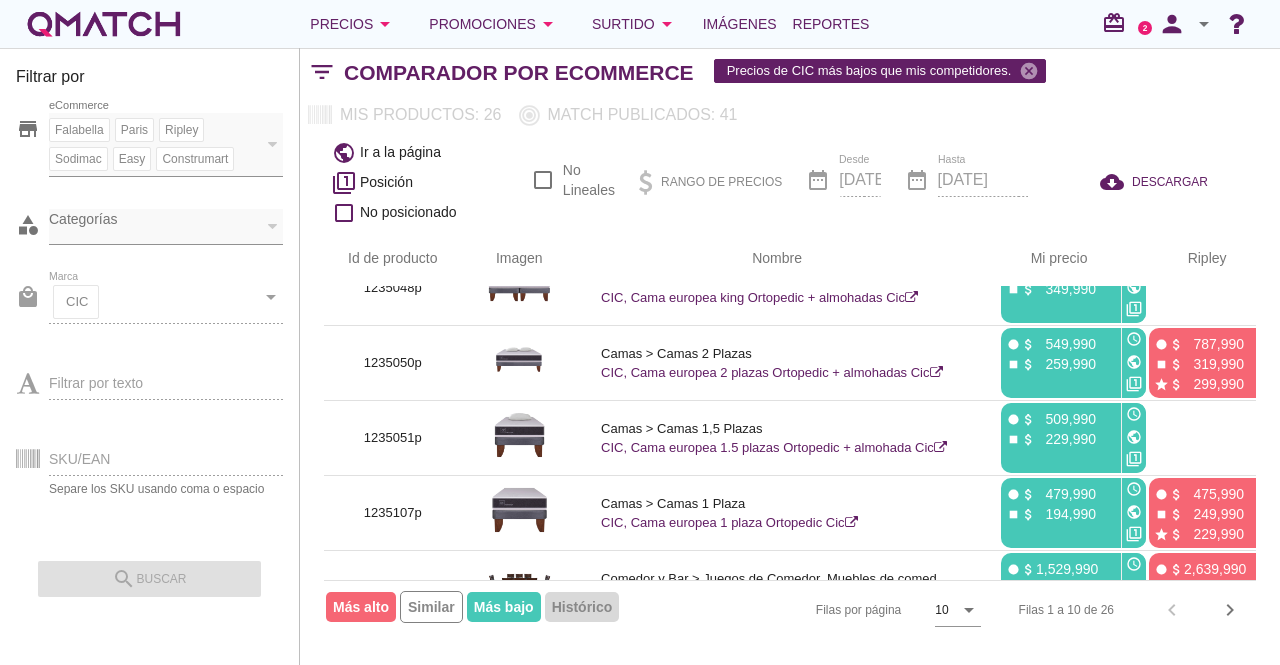 scroll, scrollTop: 468, scrollLeft: 0, axis: vertical 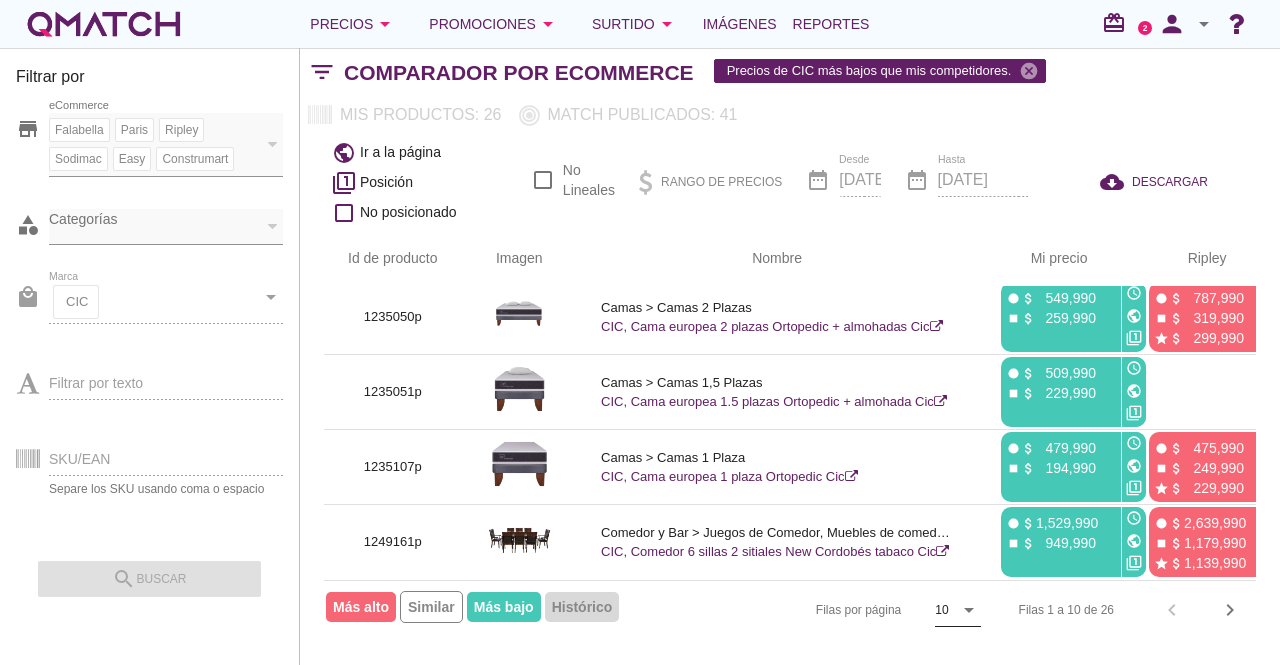 click on "10" at bounding box center [943, 610] 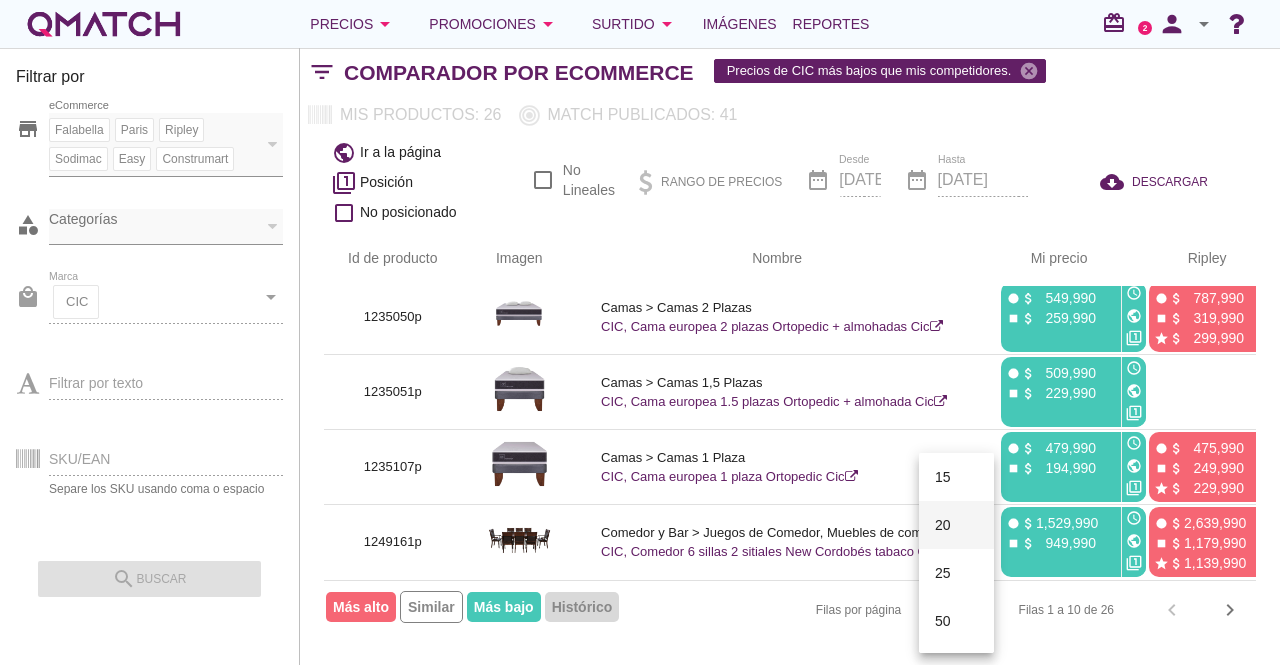 scroll, scrollTop: 104, scrollLeft: 0, axis: vertical 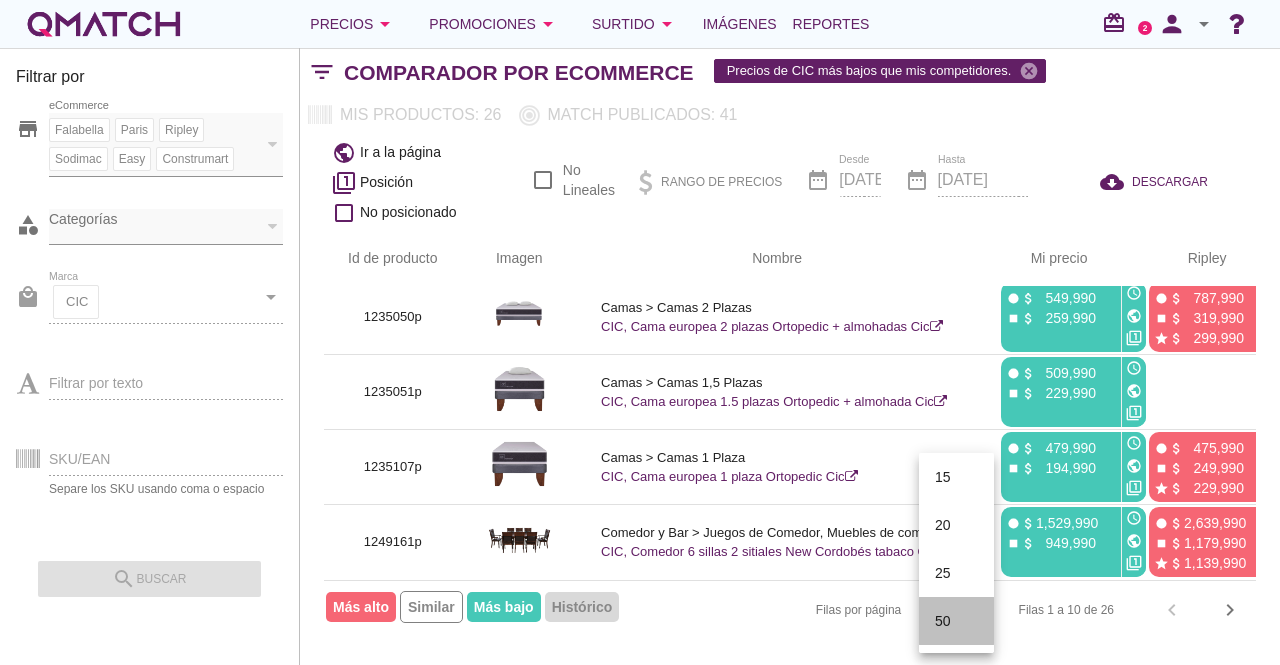 click on "50" at bounding box center (956, 621) 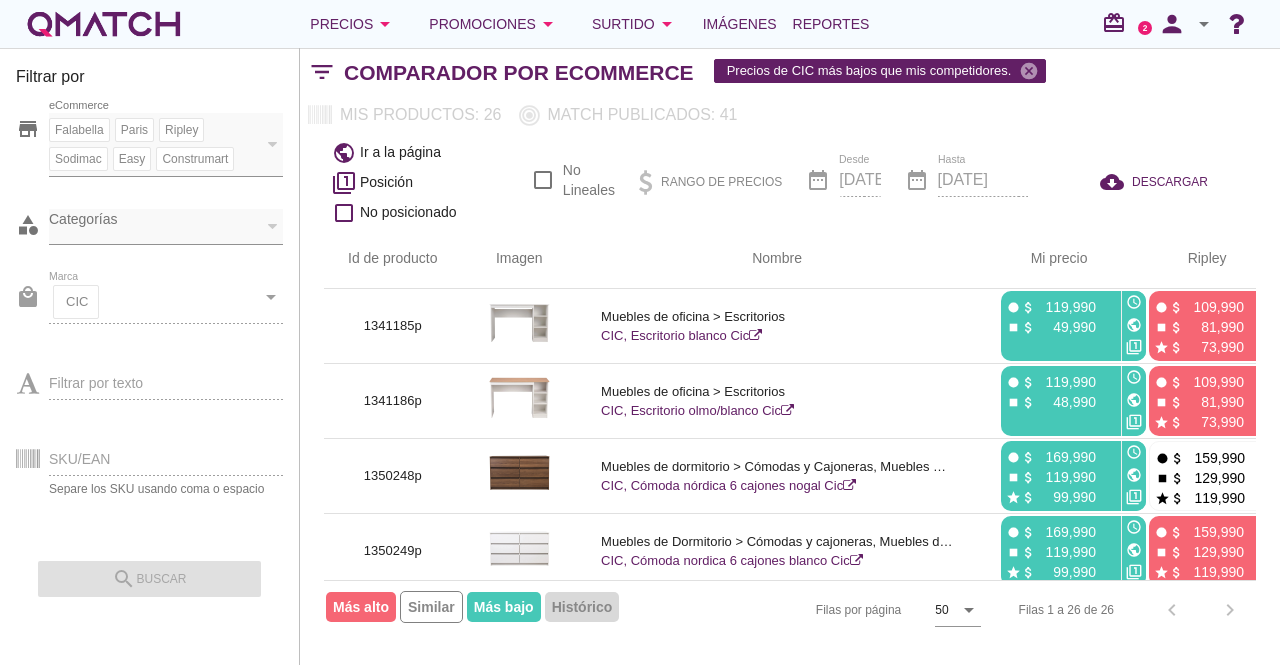 scroll, scrollTop: 1662, scrollLeft: 0, axis: vertical 